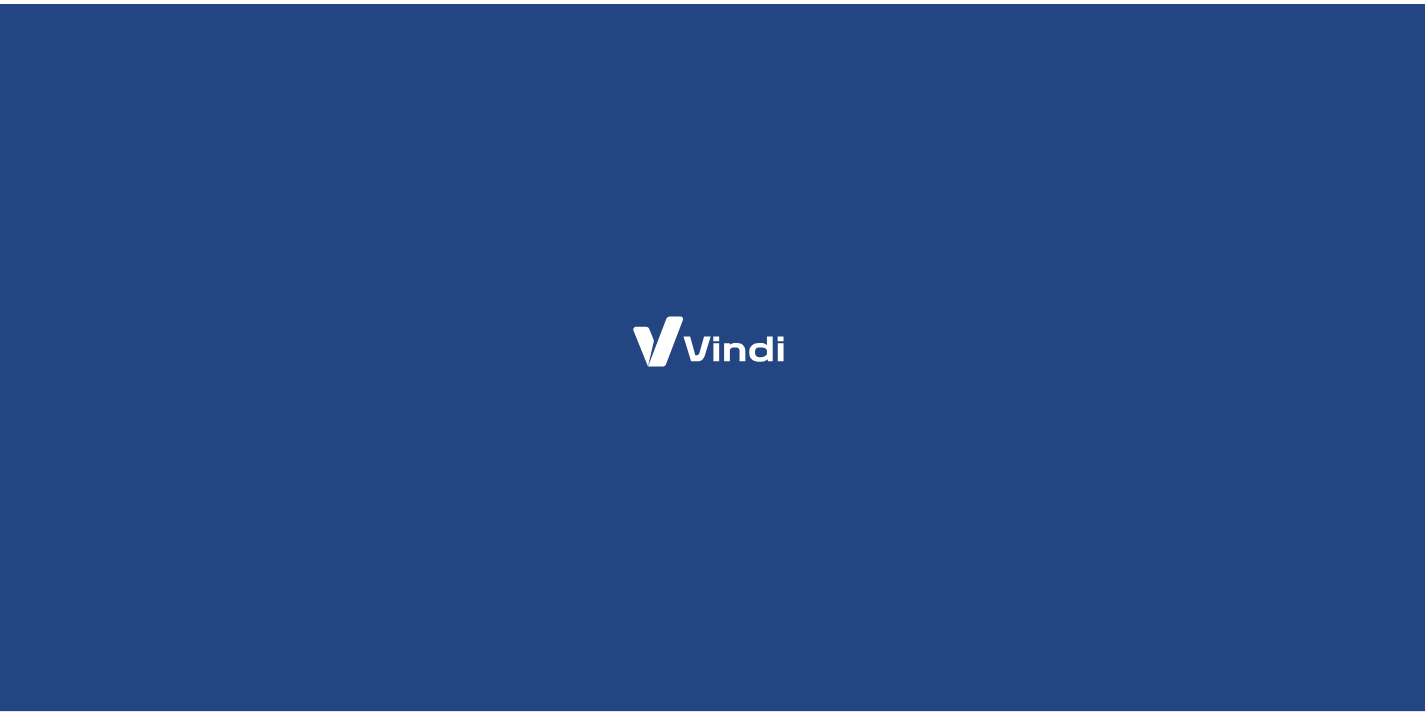 scroll, scrollTop: 0, scrollLeft: 0, axis: both 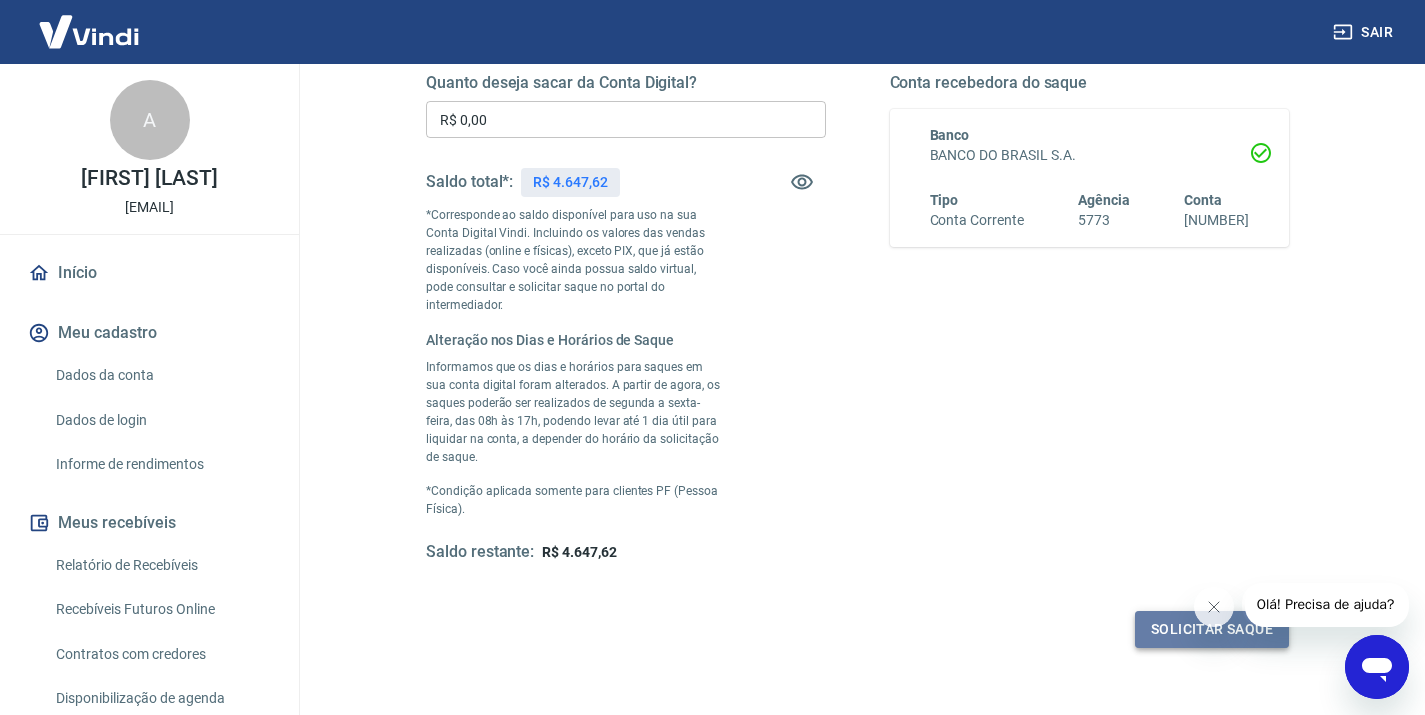 click on "Solicitar saque" at bounding box center [1212, 629] 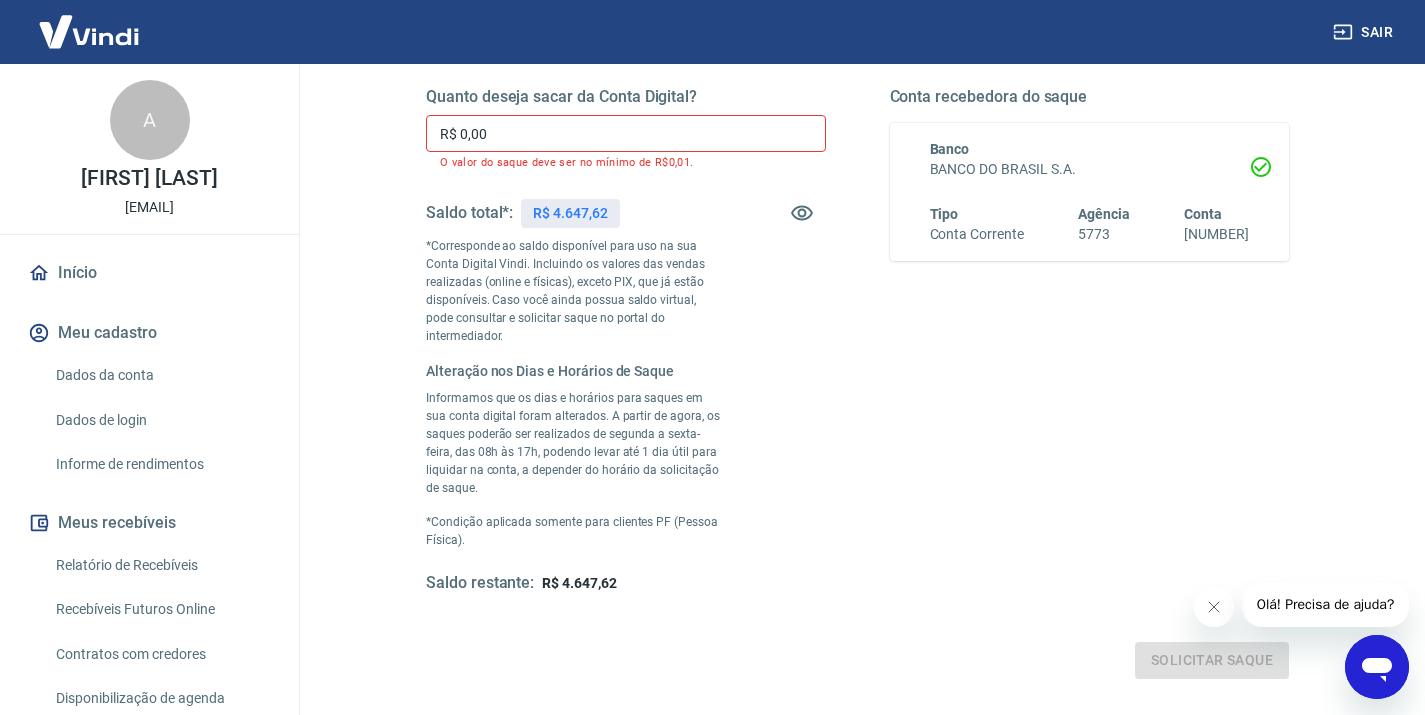 scroll, scrollTop: 300, scrollLeft: 0, axis: vertical 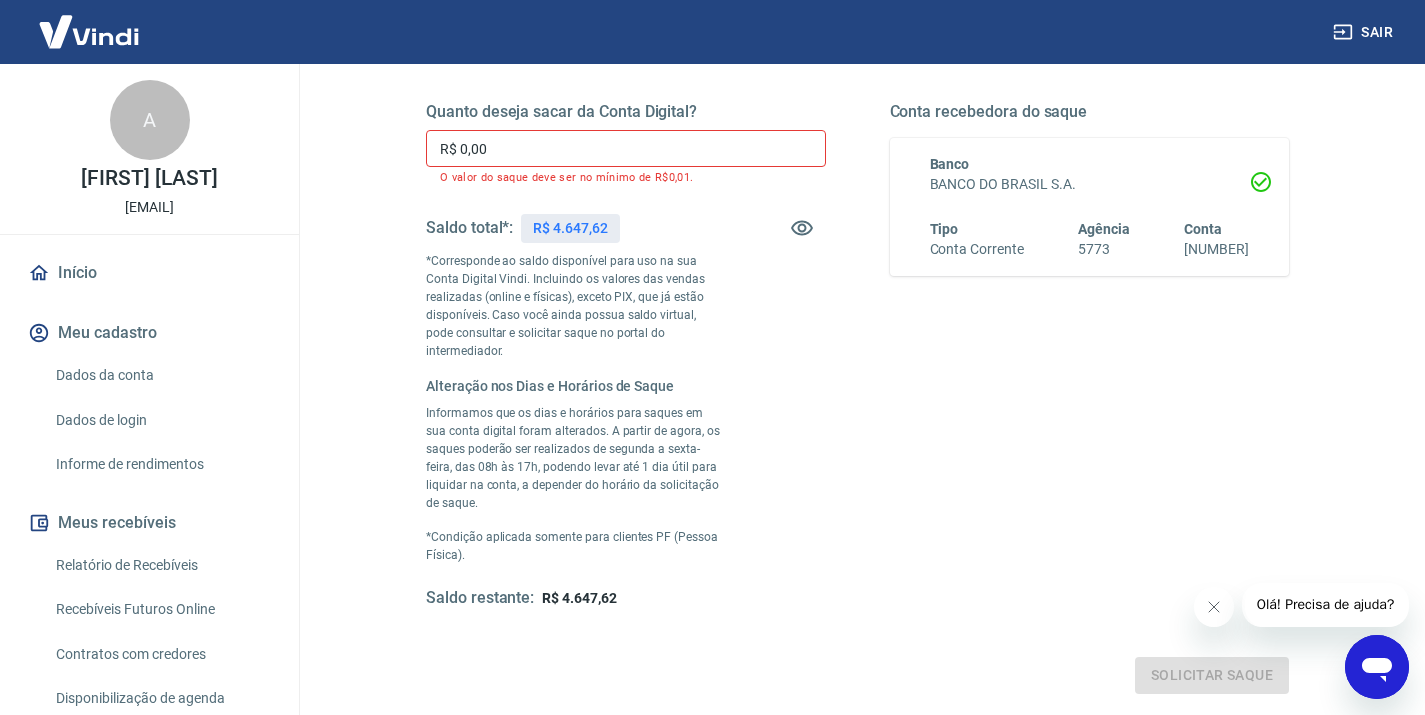 click on "R$ 0,00" at bounding box center (626, 148) 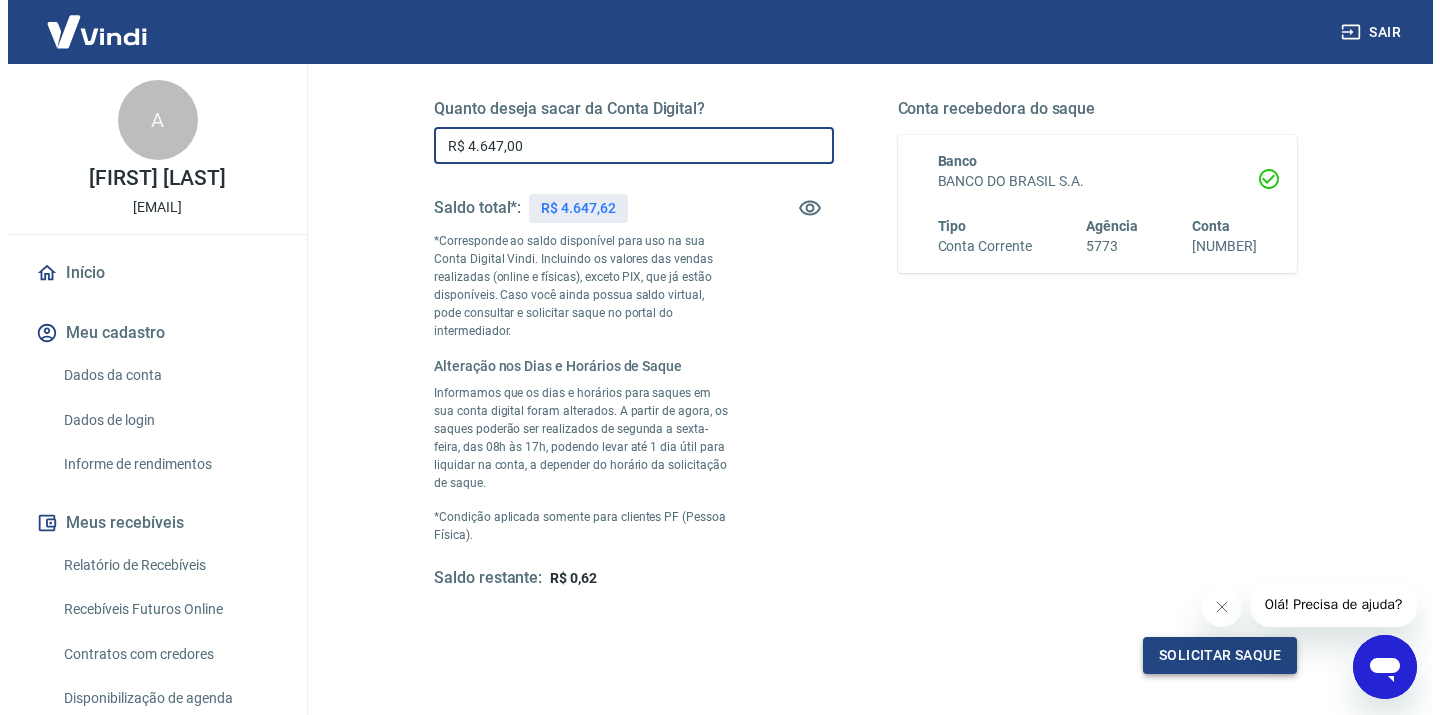scroll, scrollTop: 304, scrollLeft: 0, axis: vertical 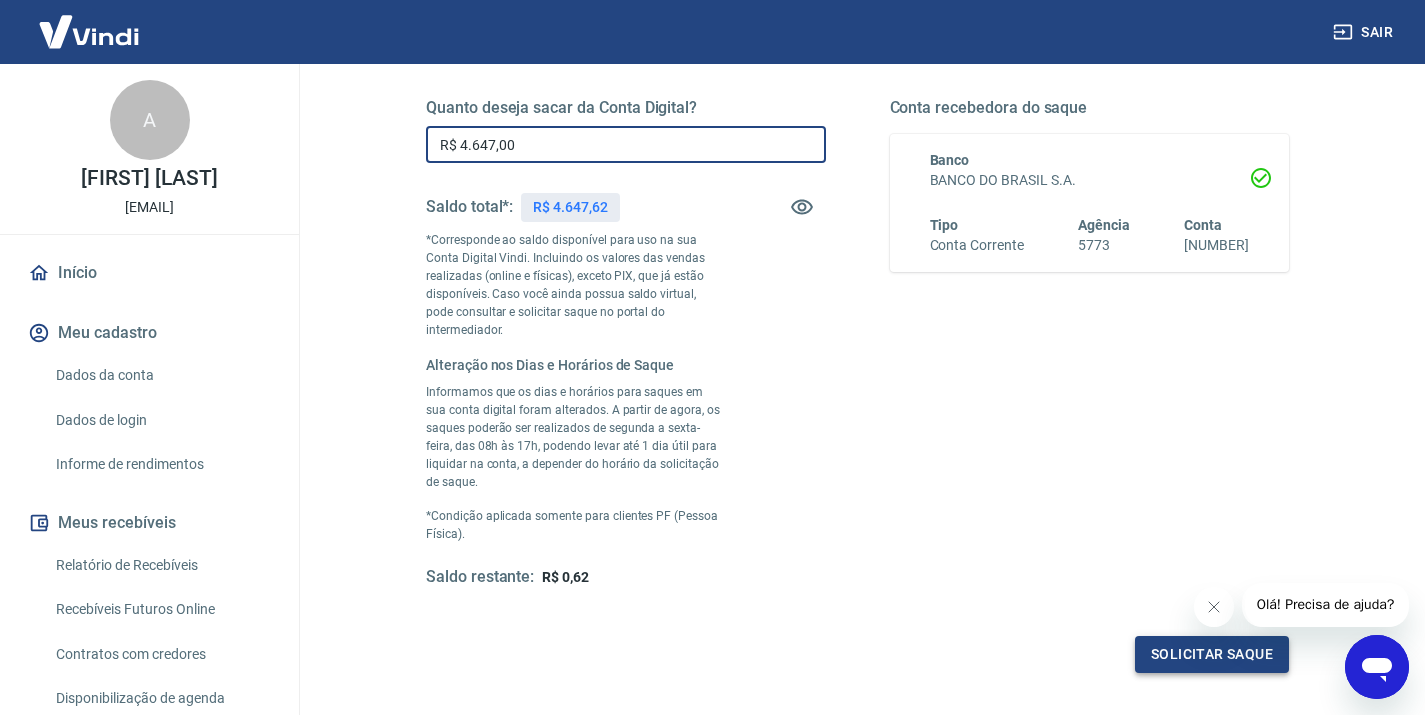 type on "R$ 4.647,00" 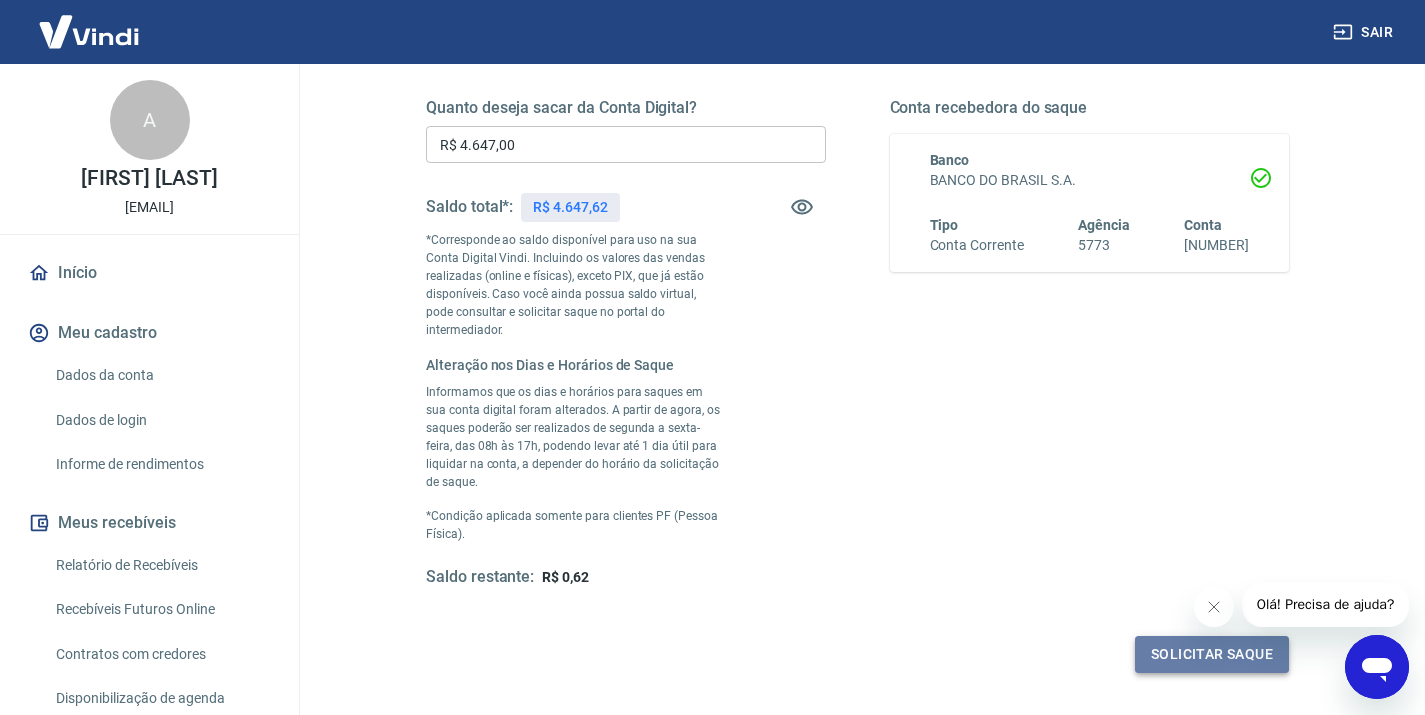 click on "Solicitar saque" at bounding box center [1212, 654] 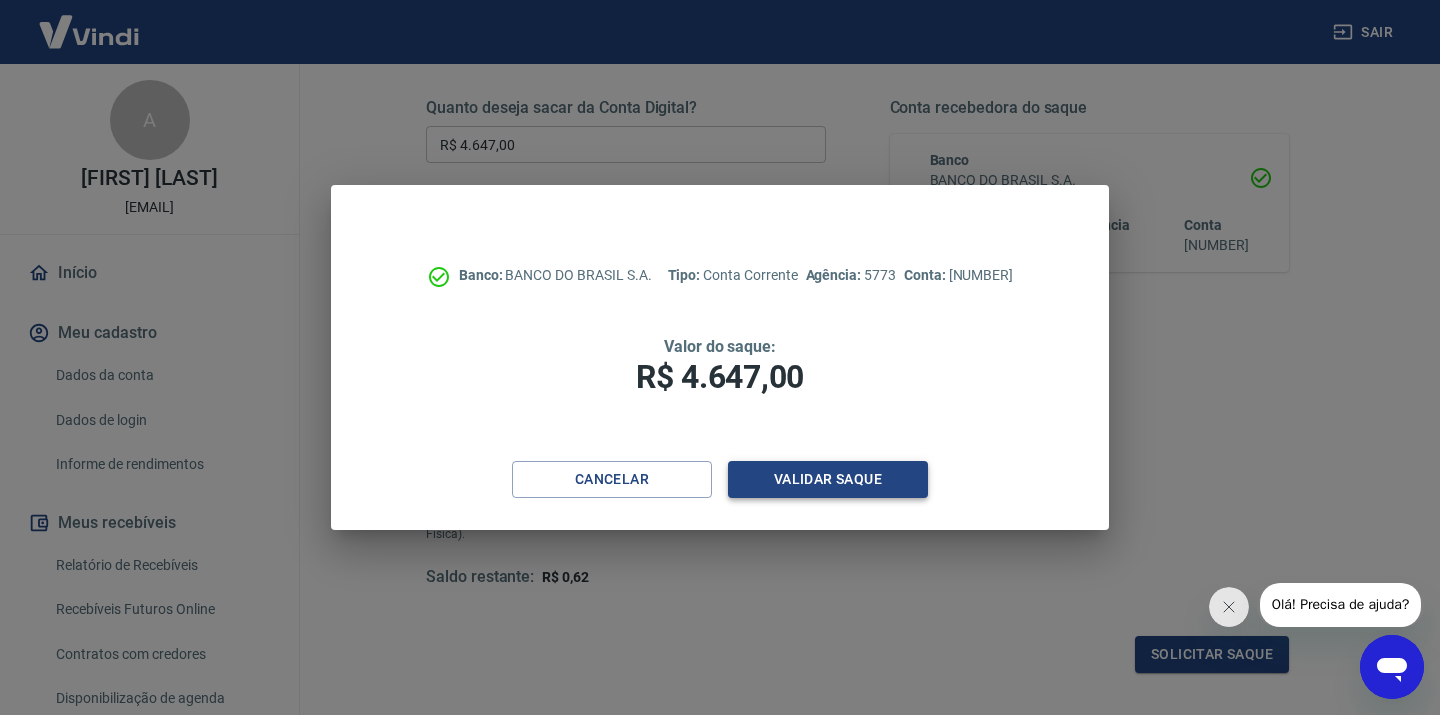 click on "Validar saque" at bounding box center [828, 479] 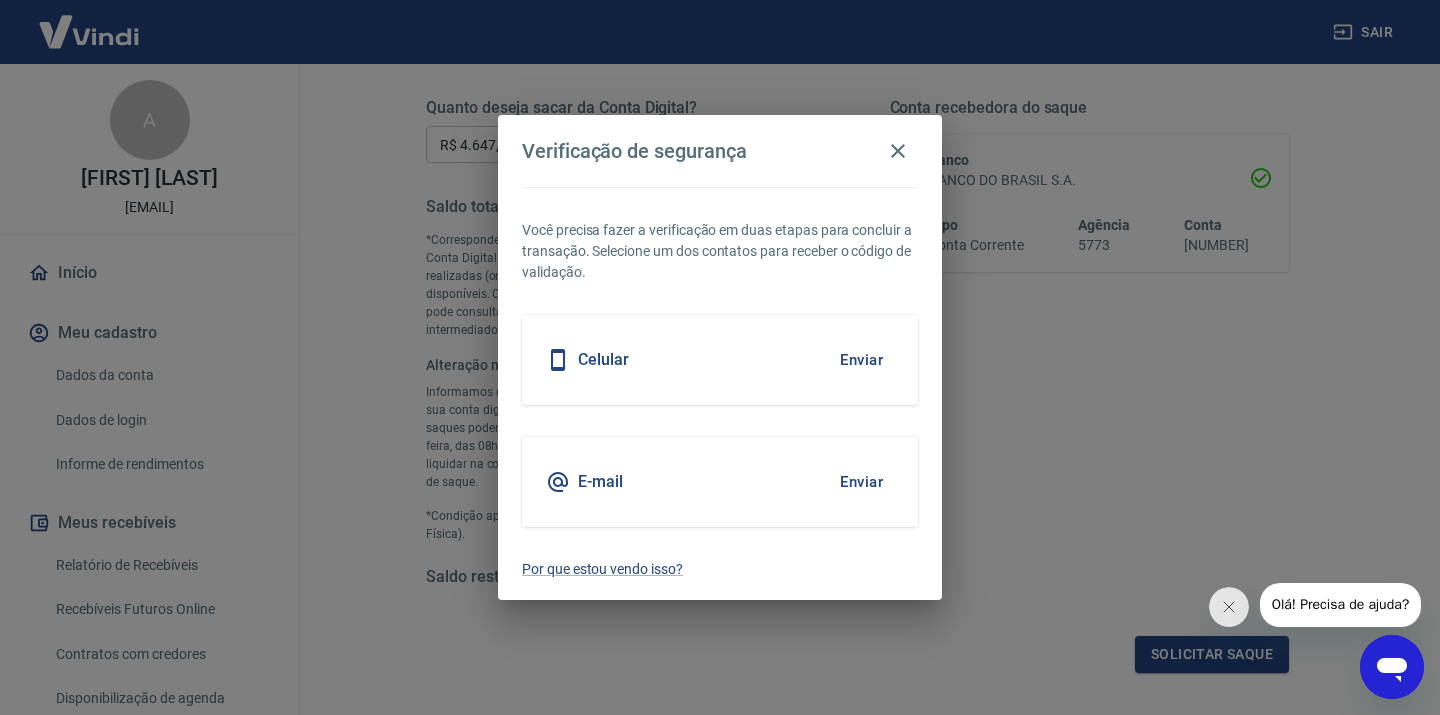 click on "Celular Enviar" at bounding box center [720, 360] 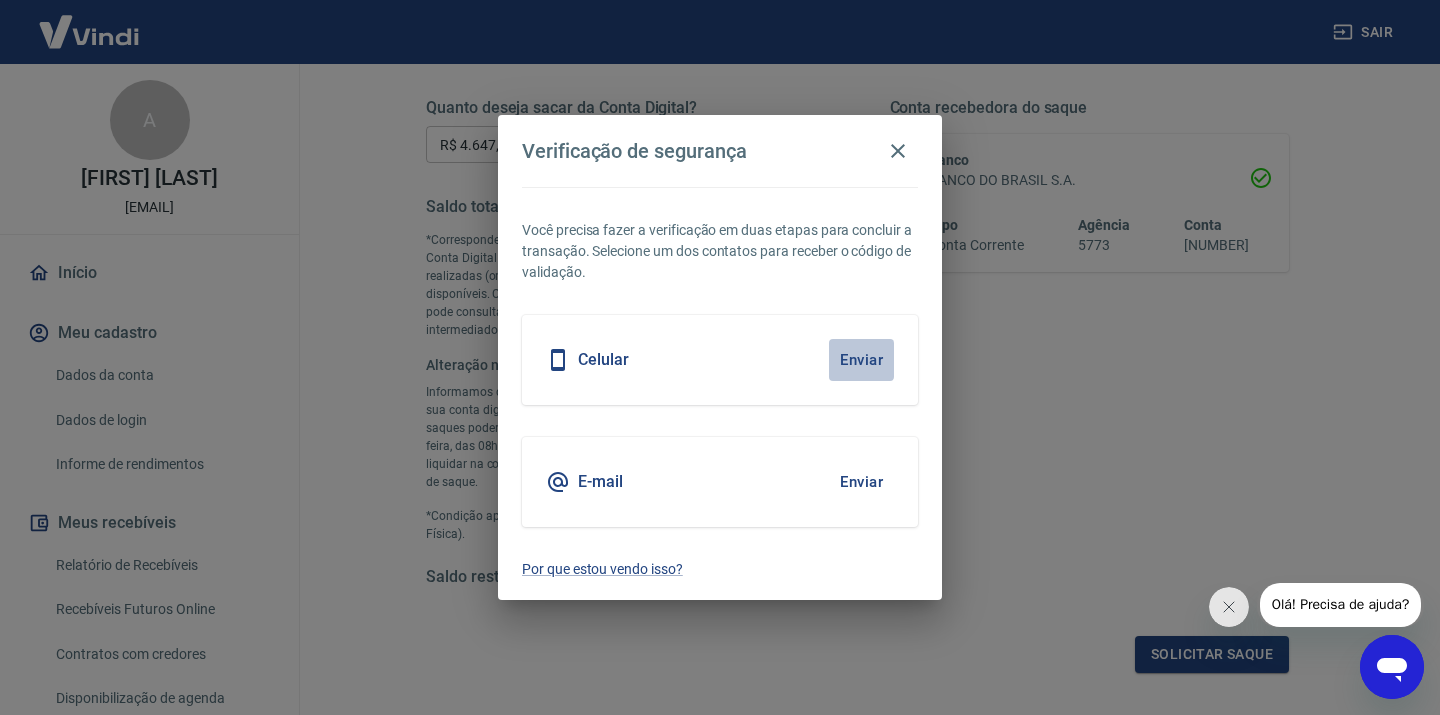 click on "Enviar" at bounding box center (861, 360) 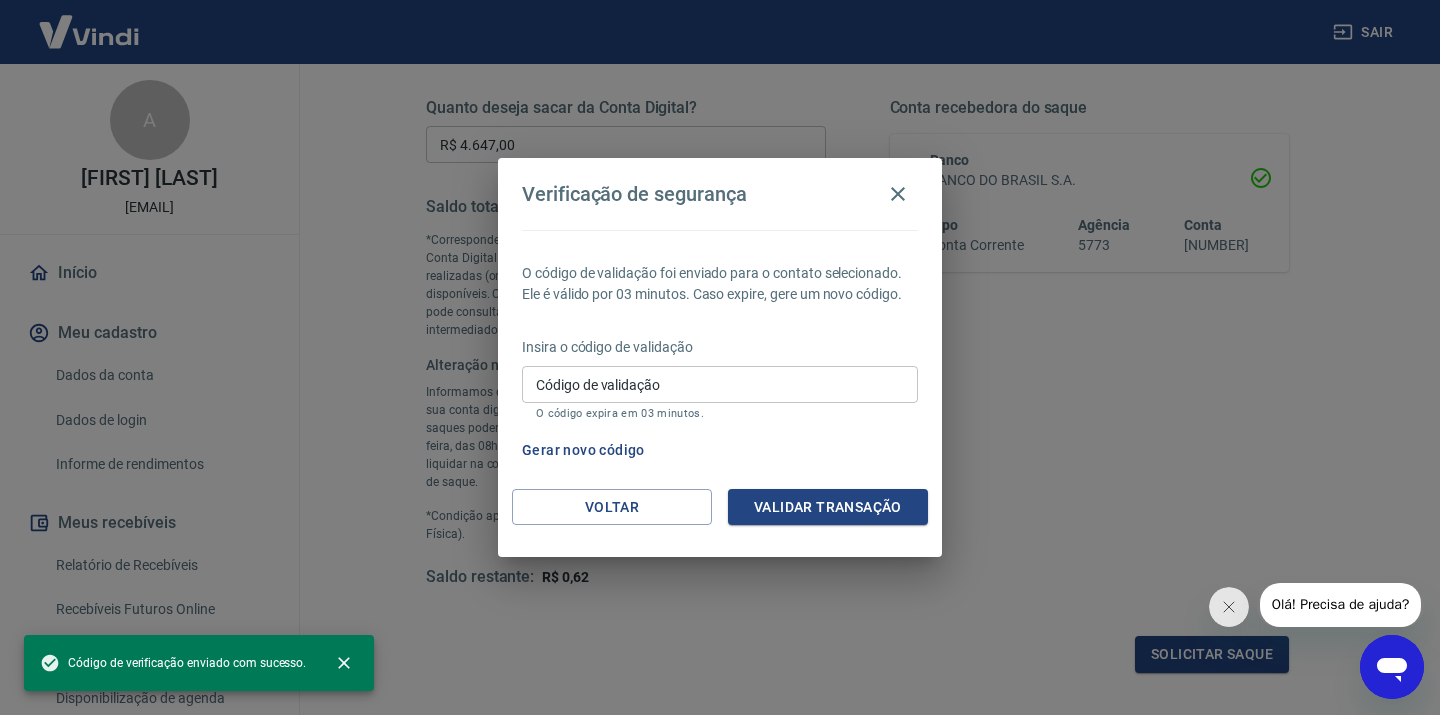 click on "Código de validação" at bounding box center (720, 384) 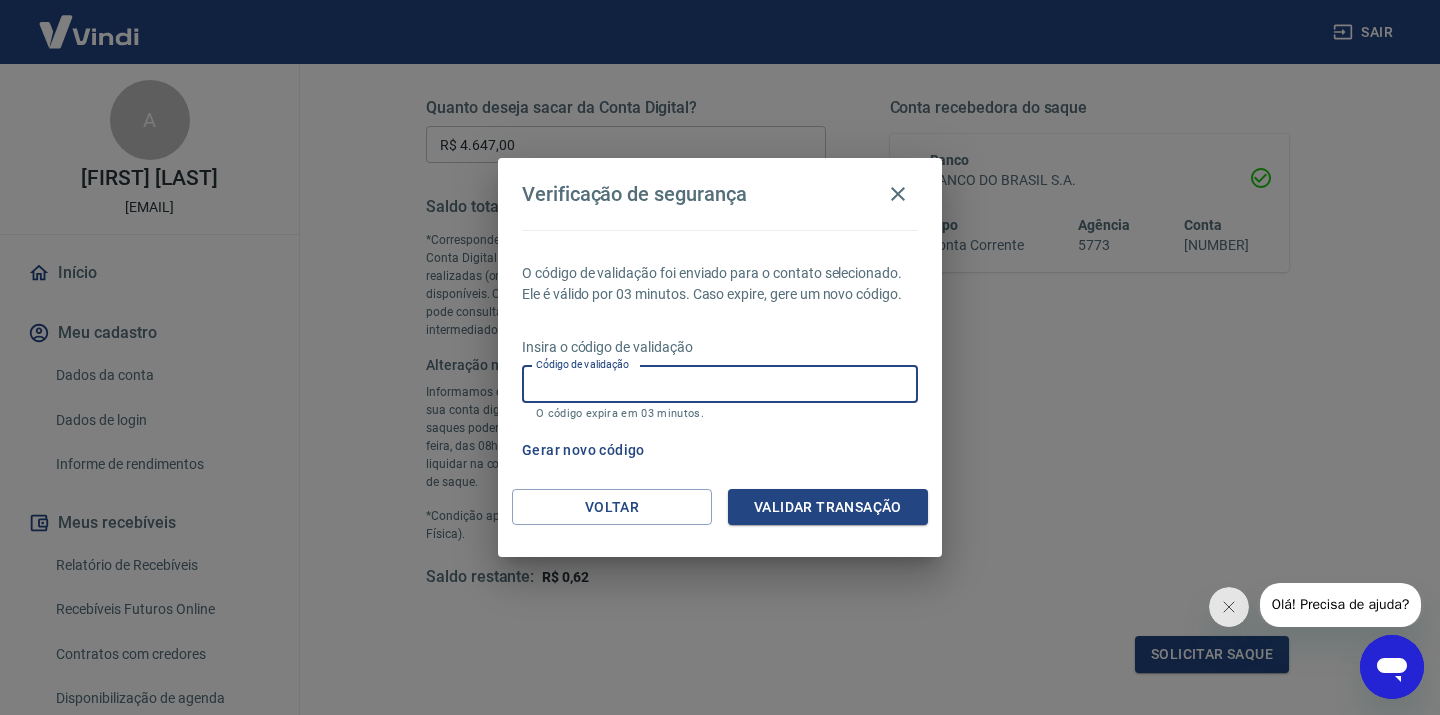 click on "Código de validação" at bounding box center [720, 384] 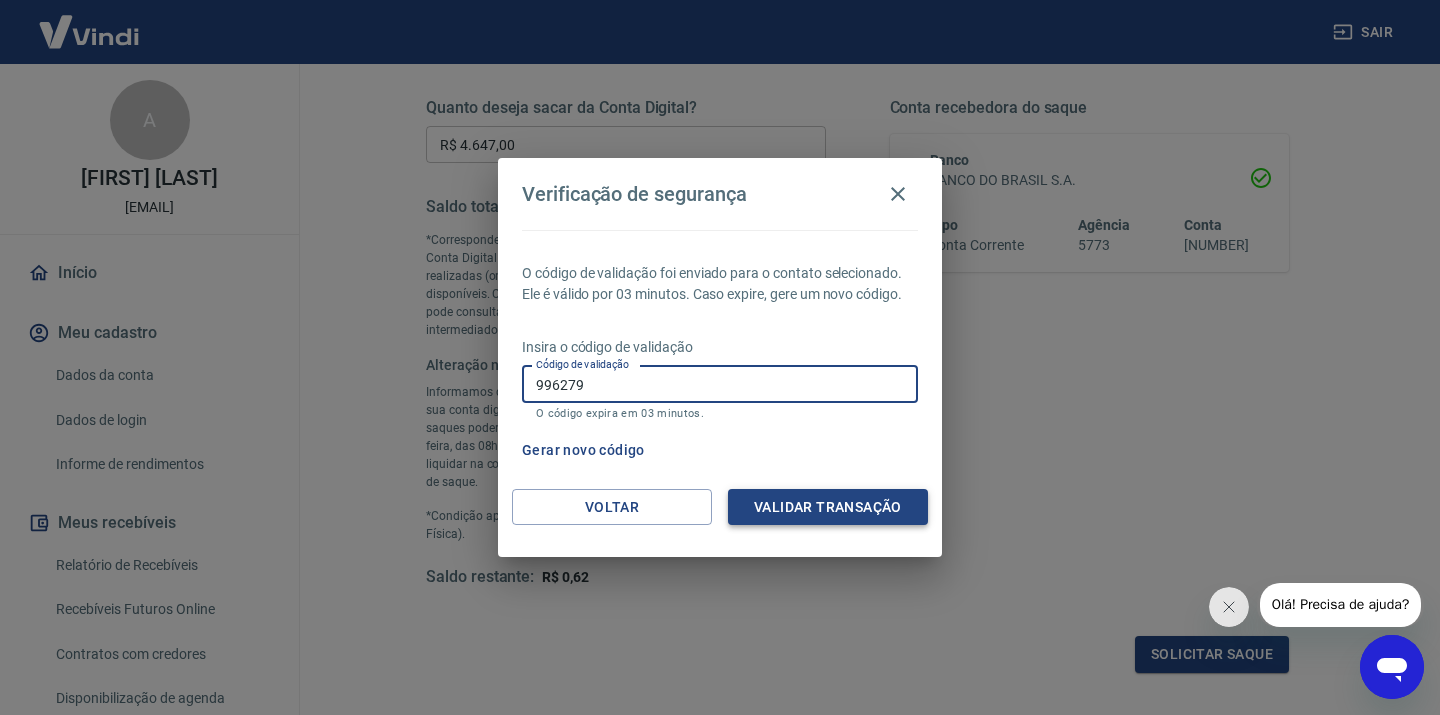 type on "996279" 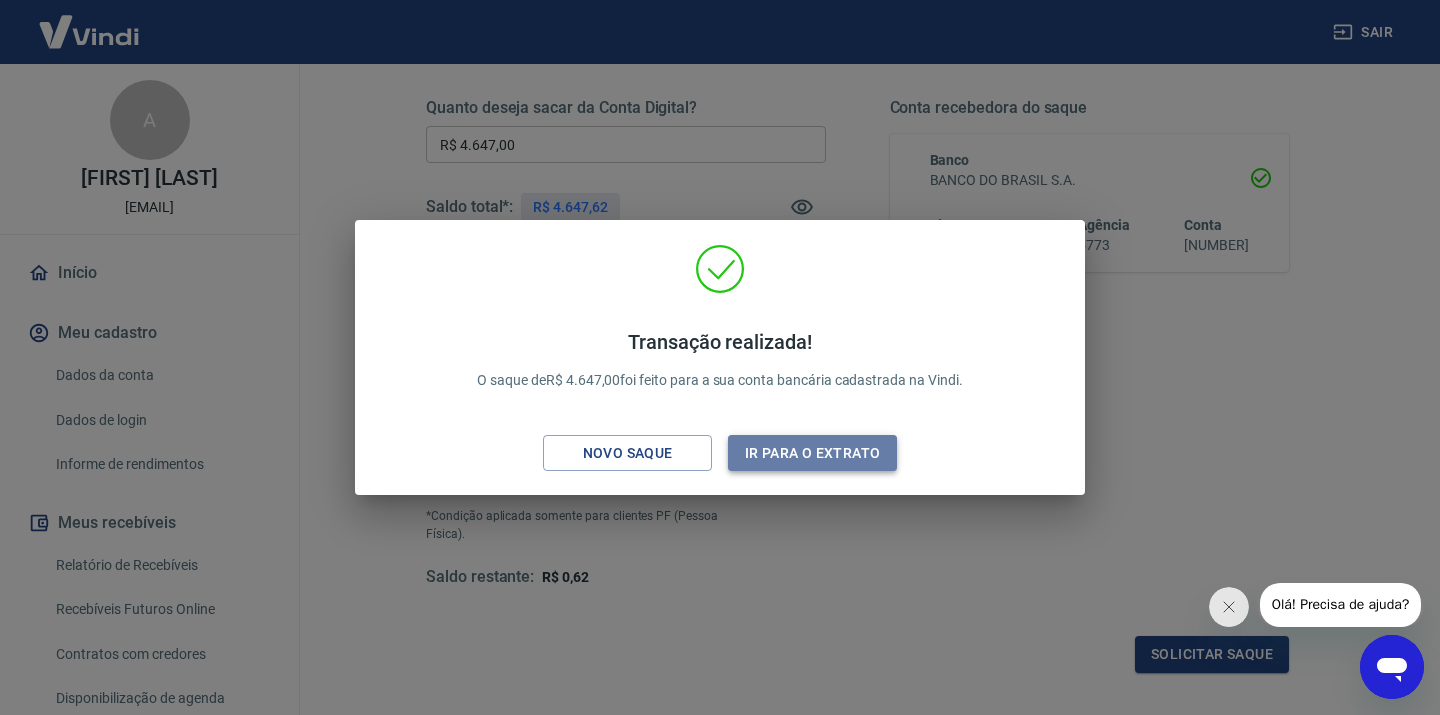 click on "Ir para o extrato" at bounding box center (812, 453) 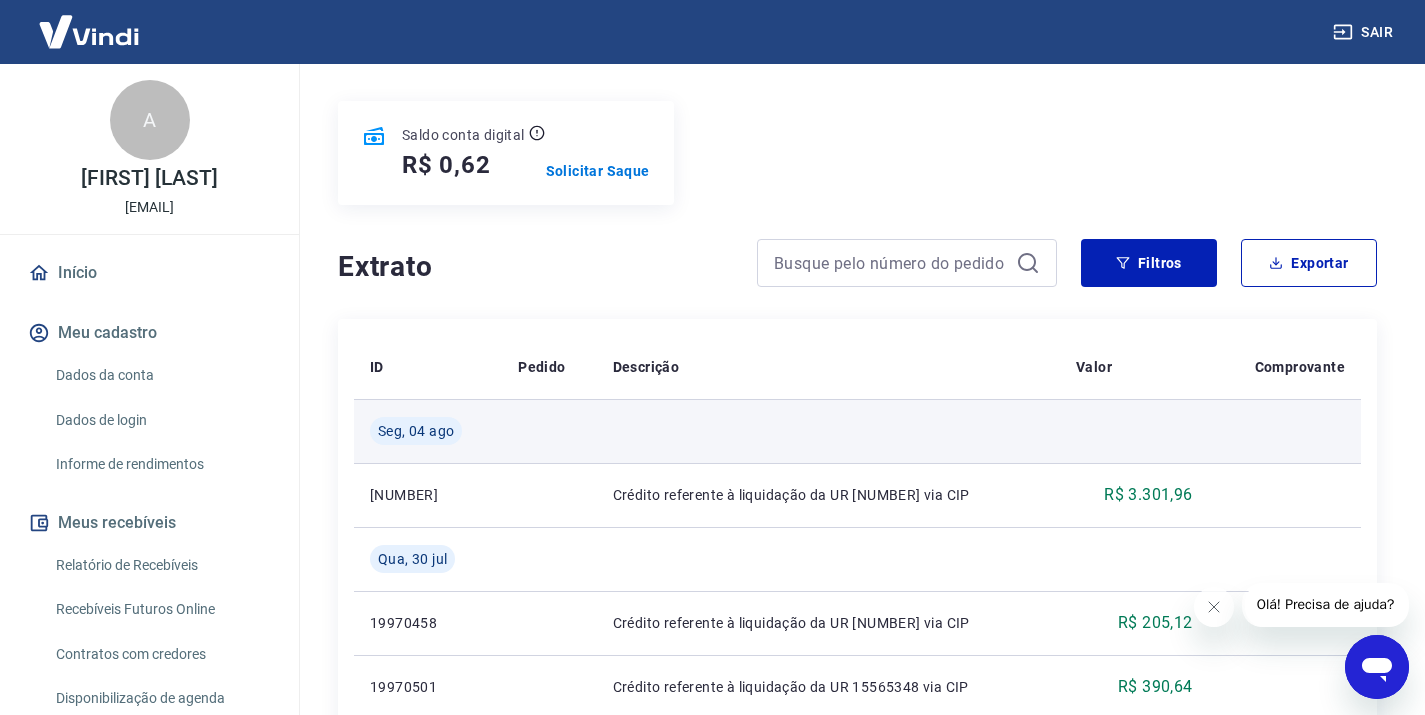 scroll, scrollTop: 262, scrollLeft: 0, axis: vertical 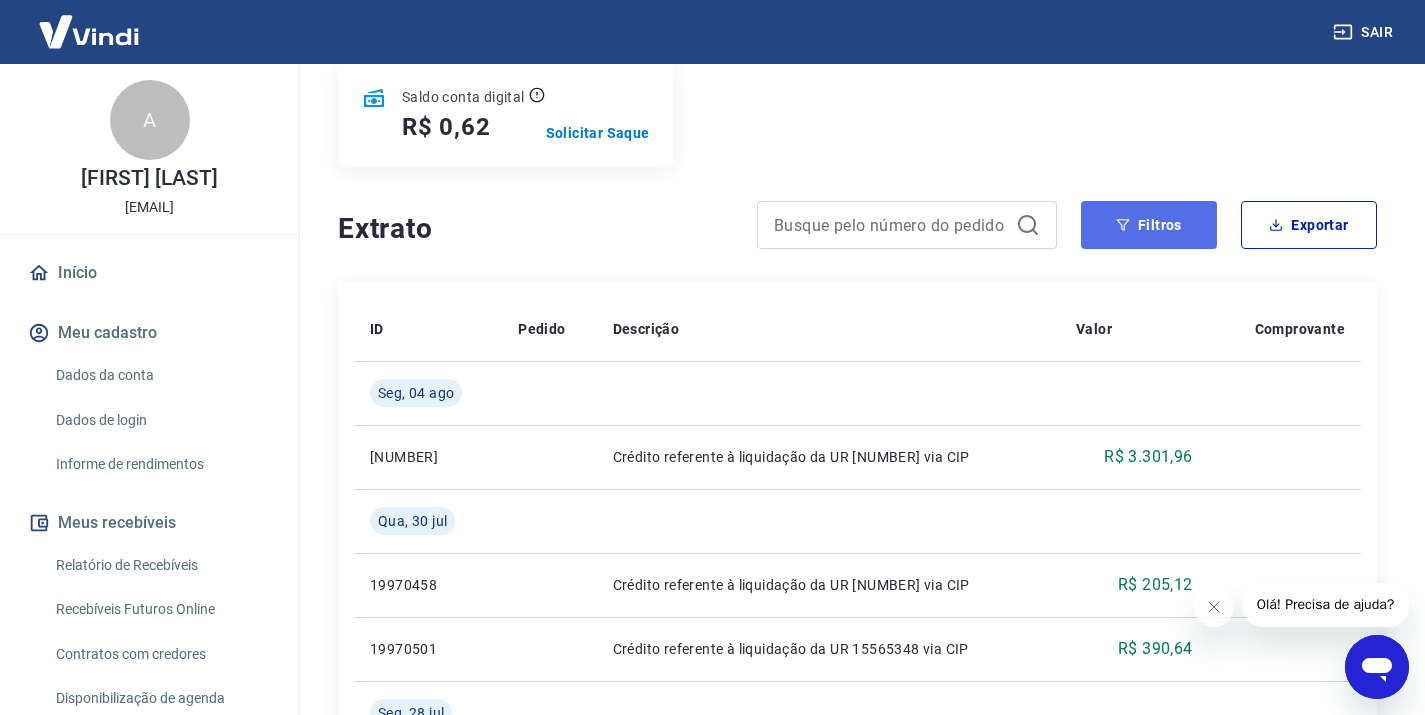 click on "Filtros" at bounding box center [1149, 225] 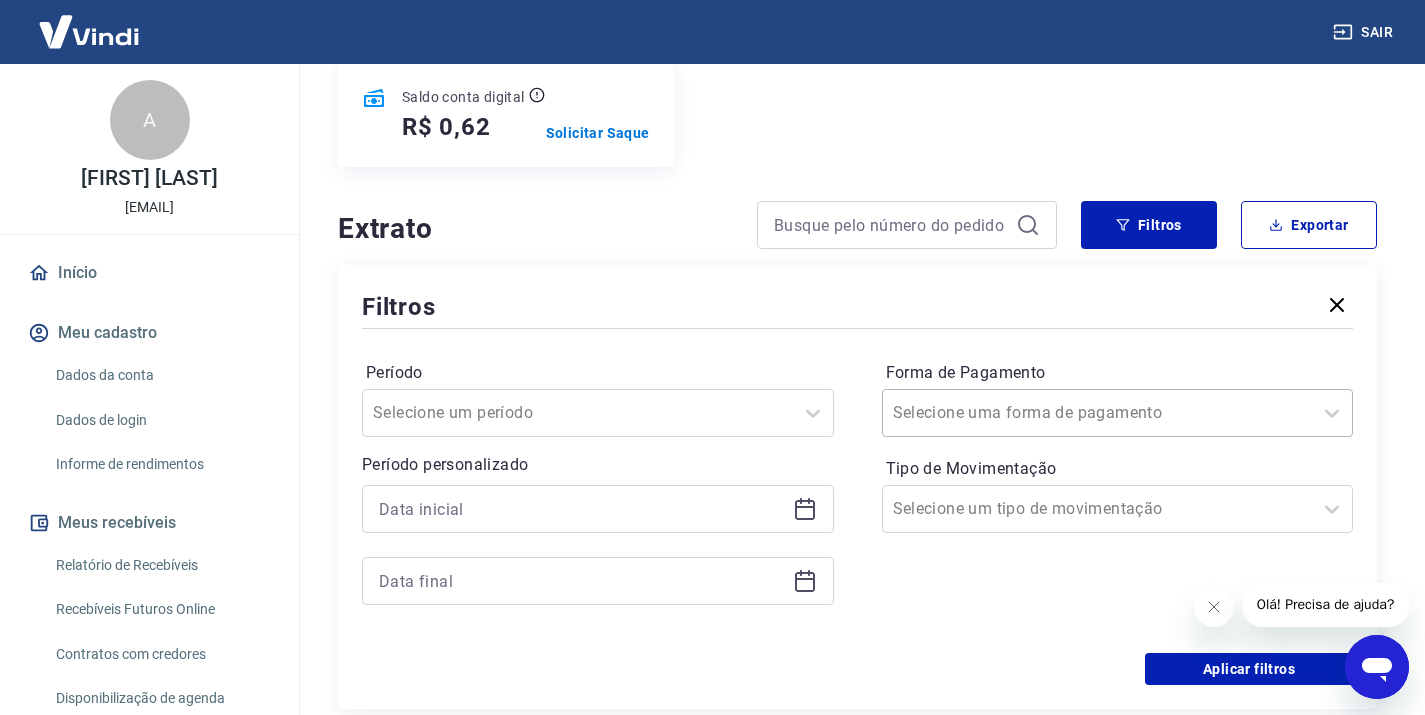 click on "Forma de Pagamento" at bounding box center [994, 413] 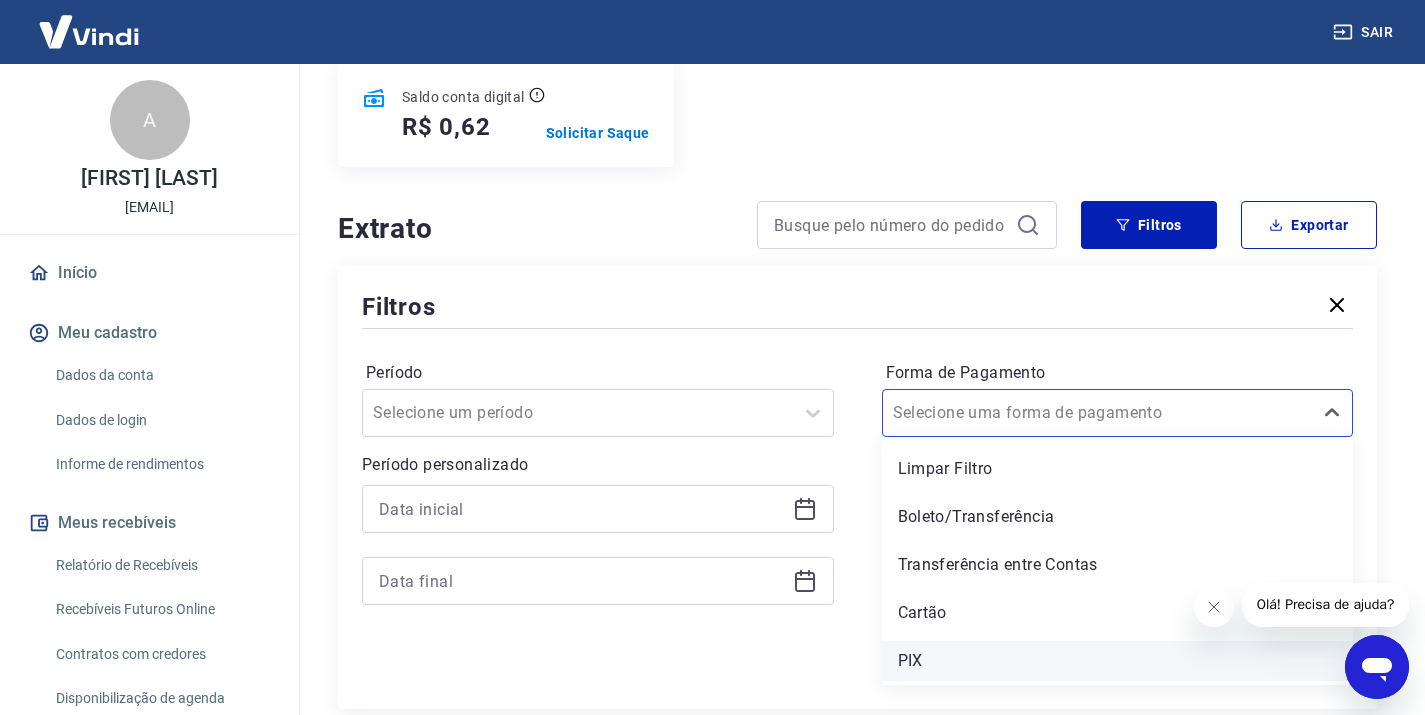 click on "PIX" at bounding box center (1118, 661) 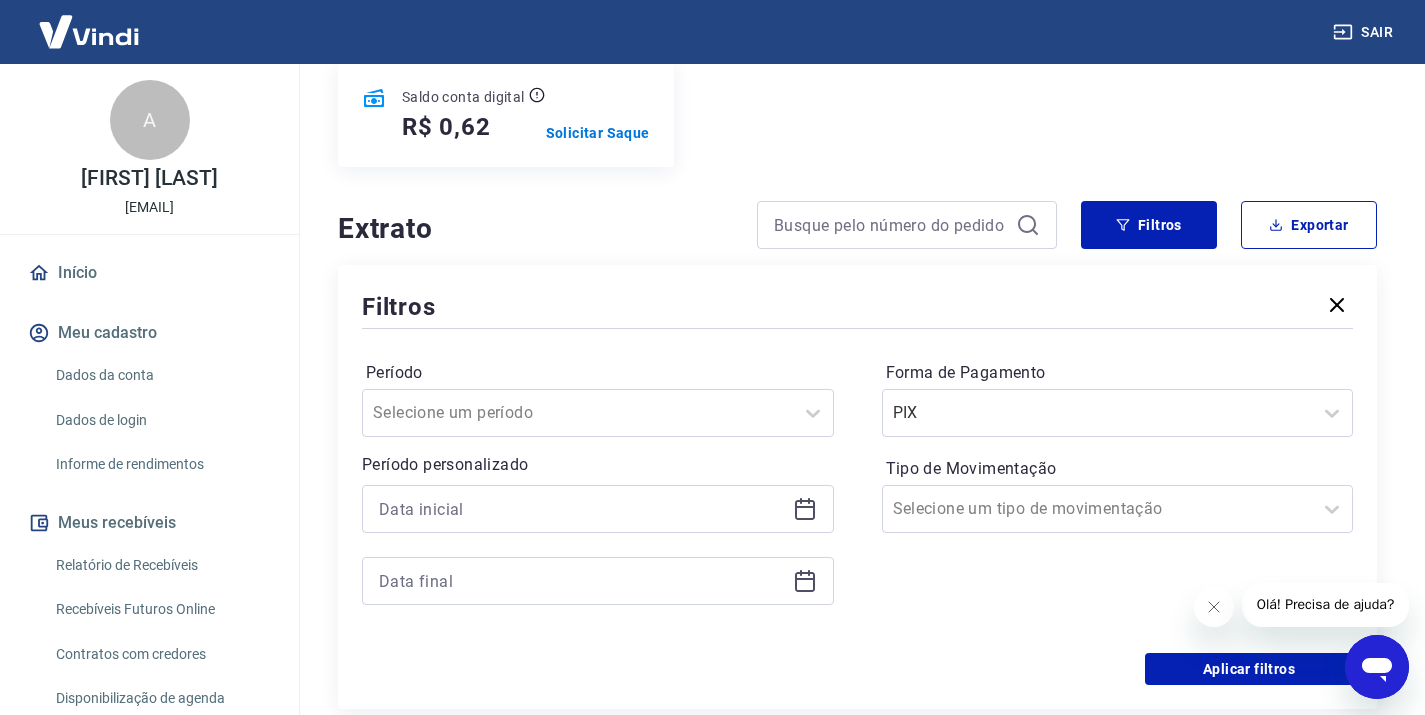 click 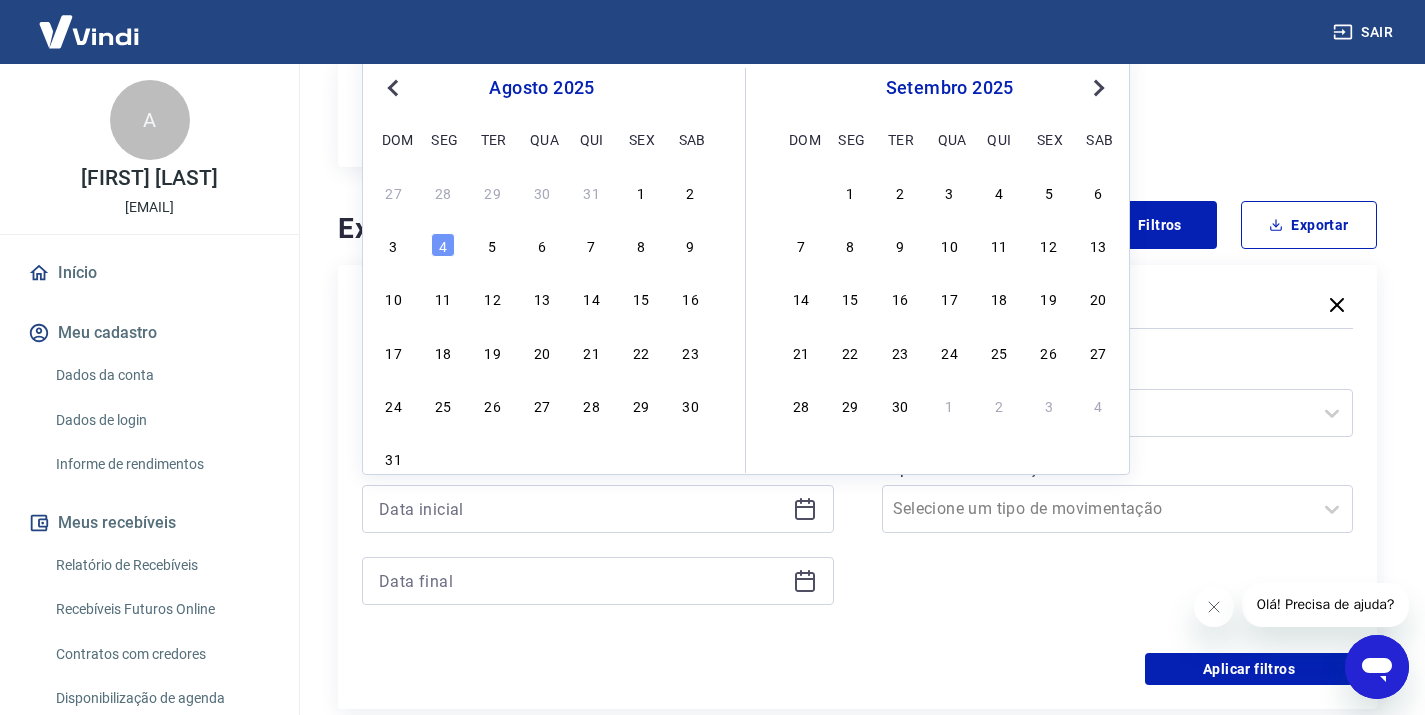 click on "Previous Month" at bounding box center (395, 87) 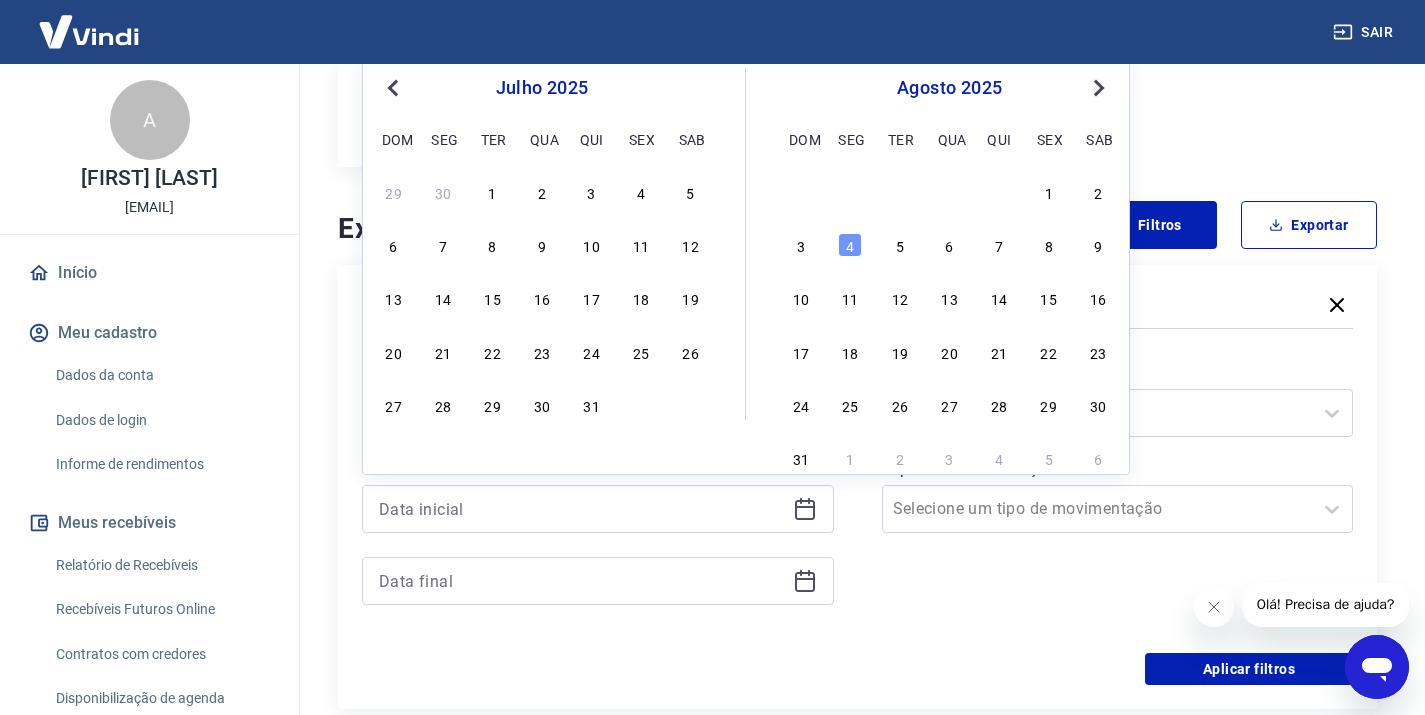 click on "Previous Month" at bounding box center (395, 87) 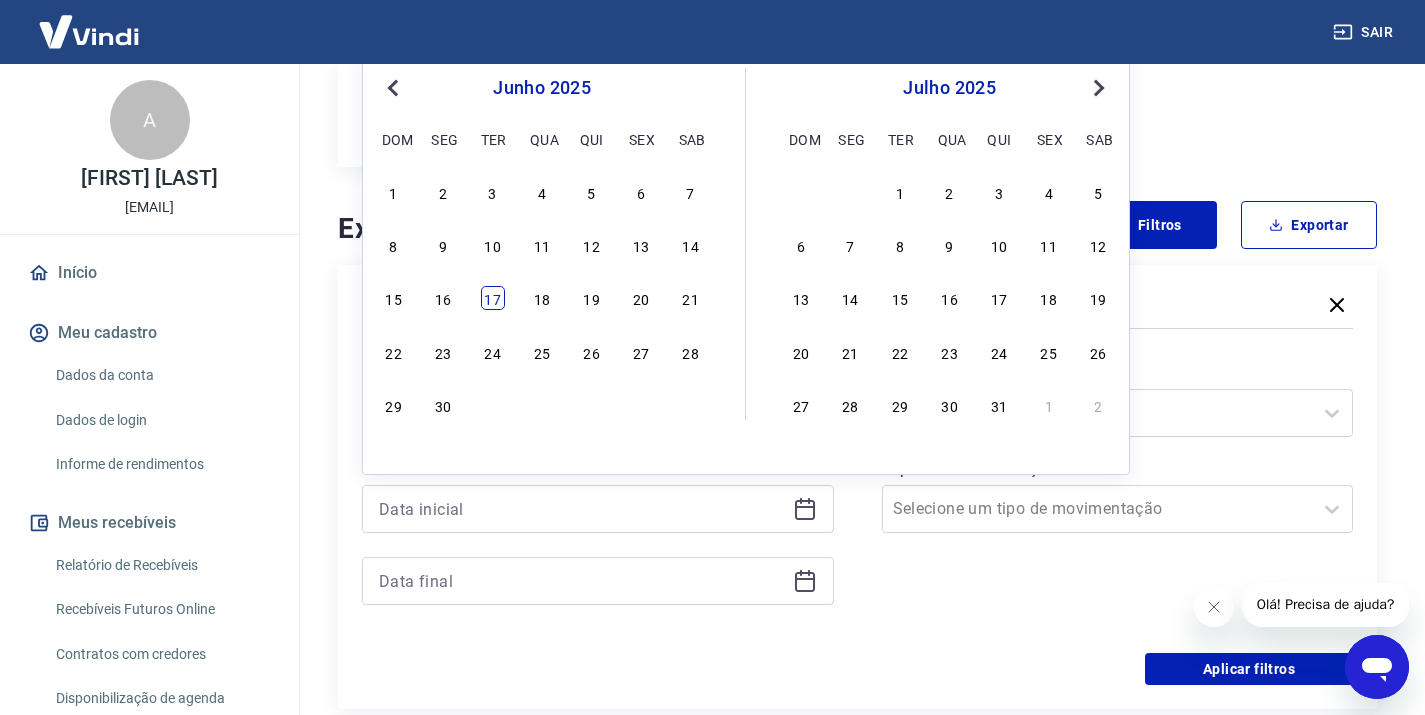 click on "17" at bounding box center [493, 298] 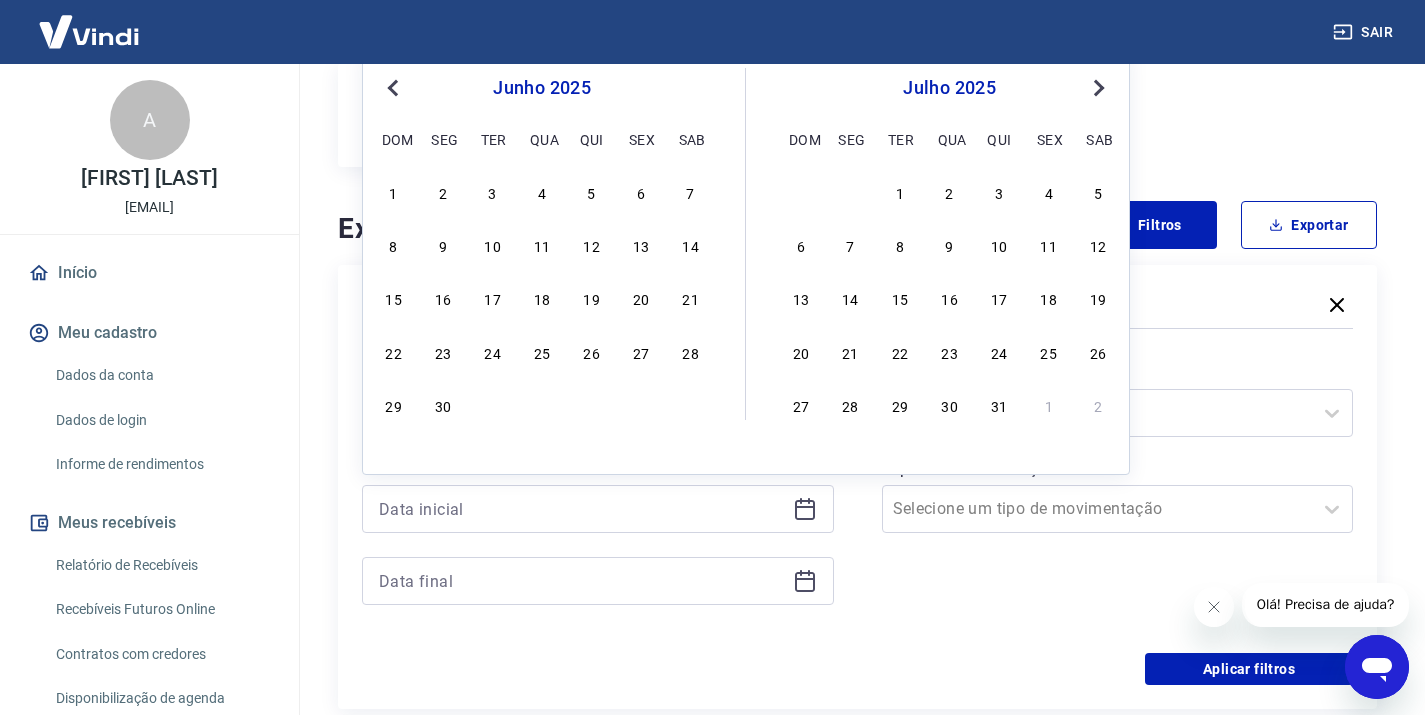 type on "[DATE]" 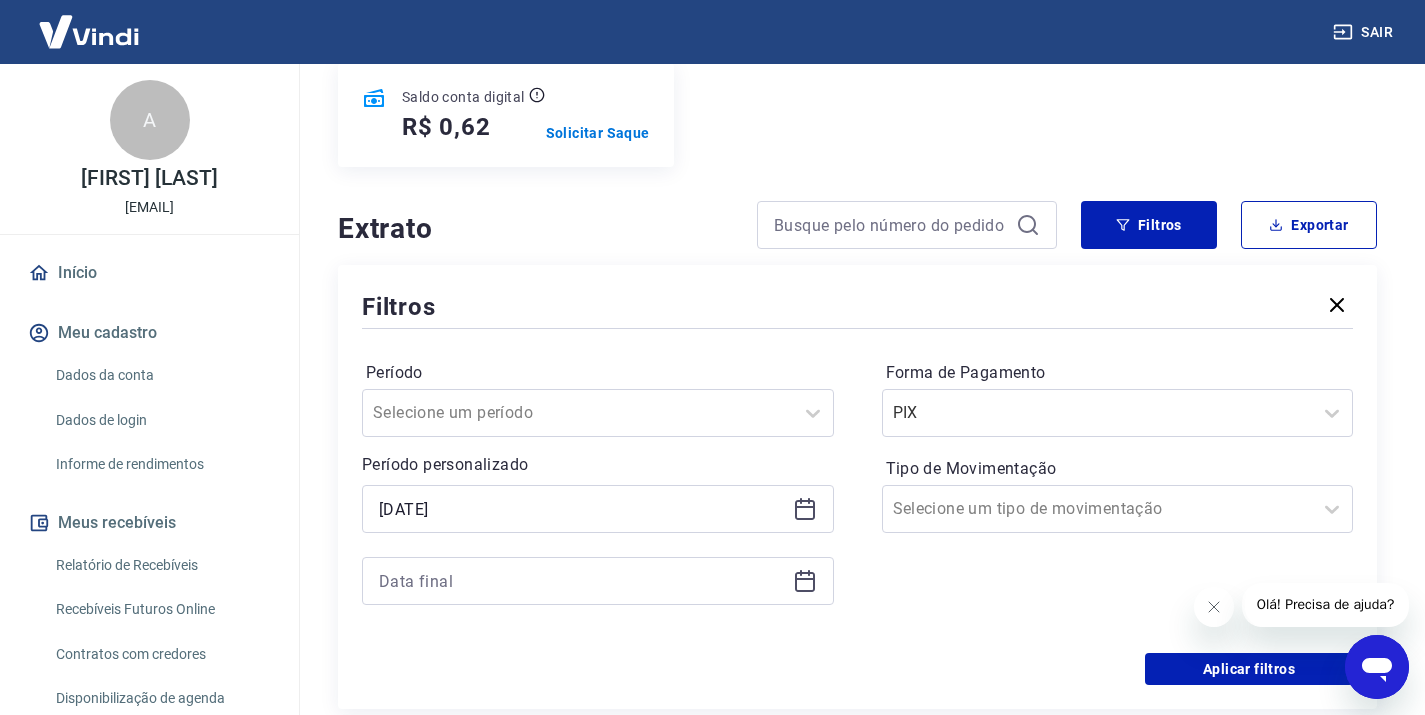 click 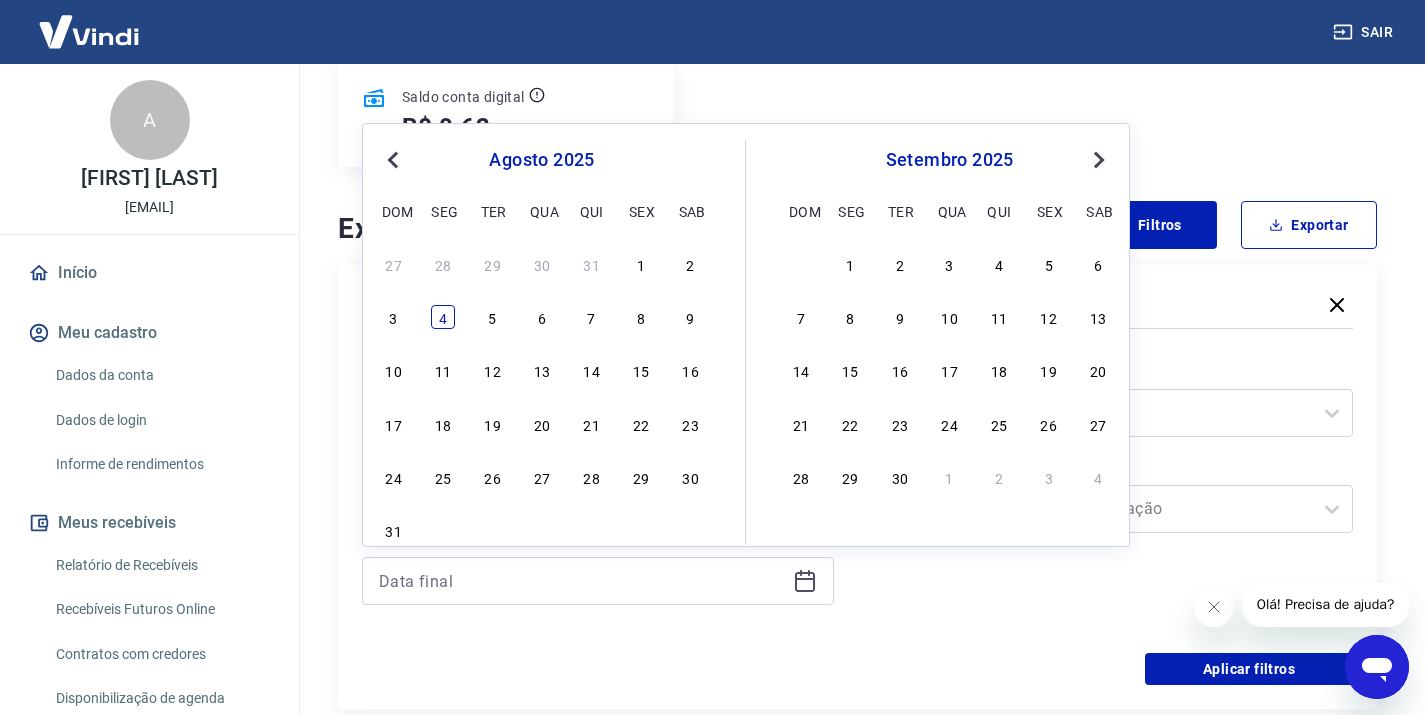 click on "4" at bounding box center [443, 317] 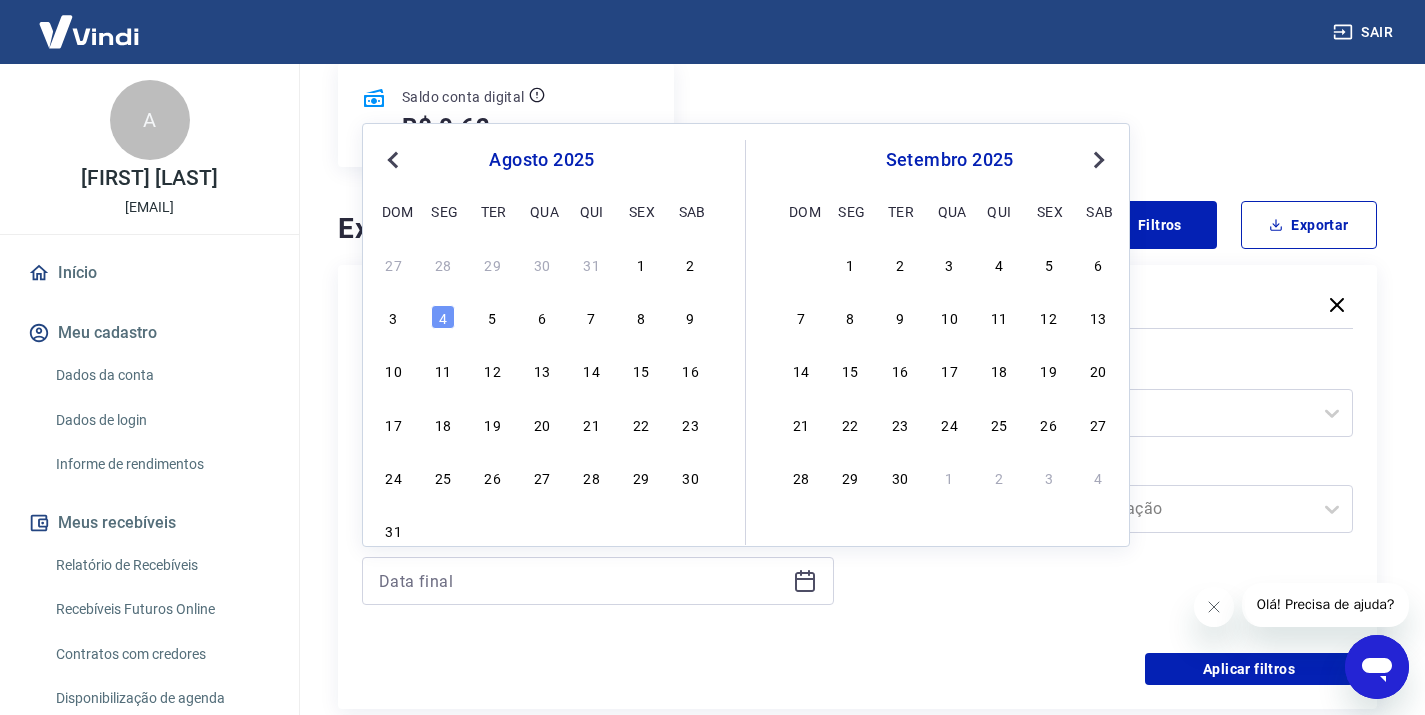 type on "04/08/2025" 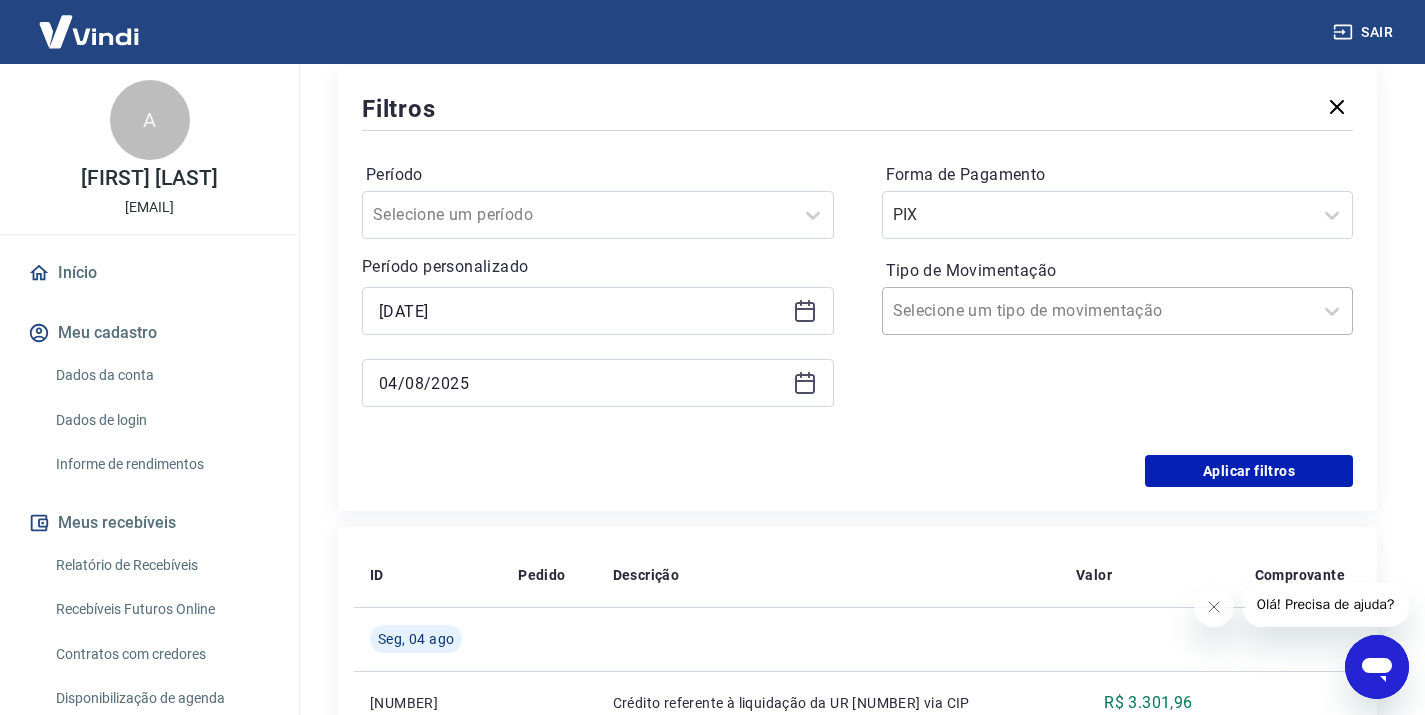 scroll, scrollTop: 535, scrollLeft: 0, axis: vertical 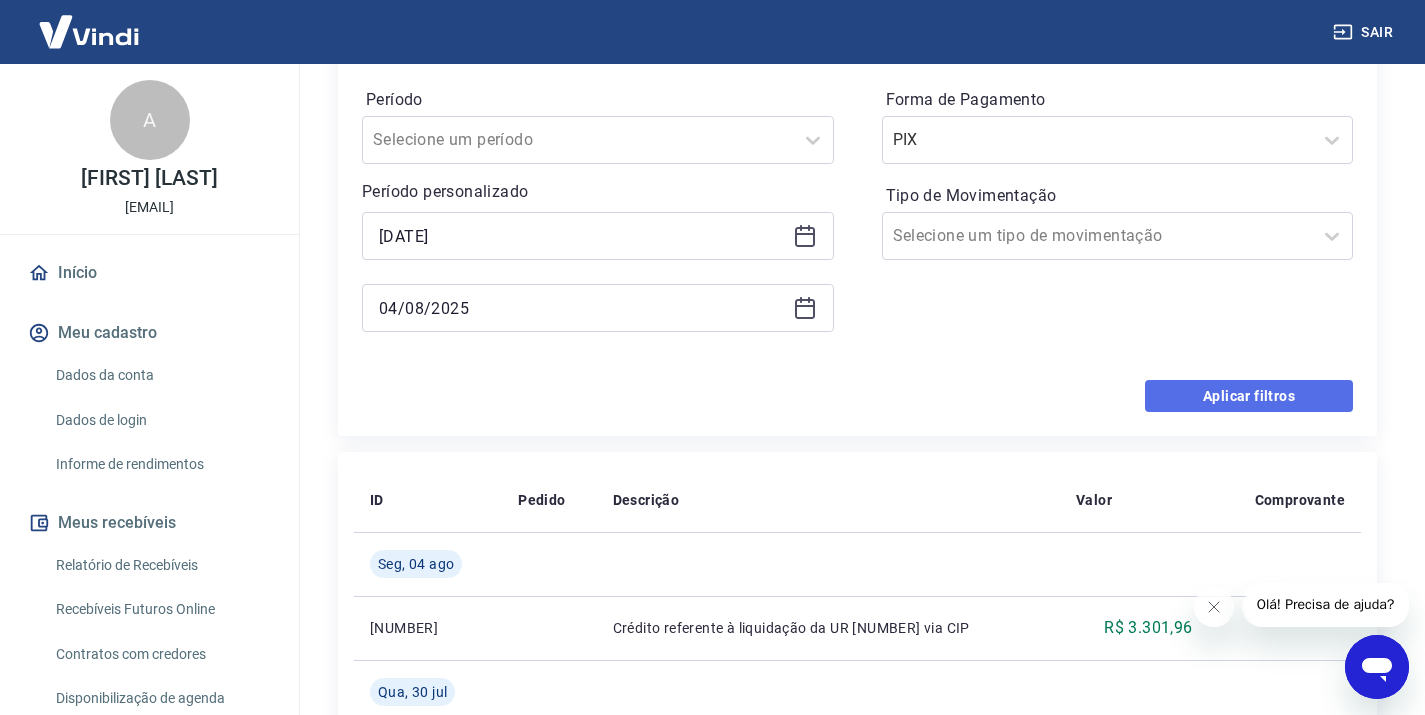 click on "Aplicar filtros" at bounding box center [1249, 396] 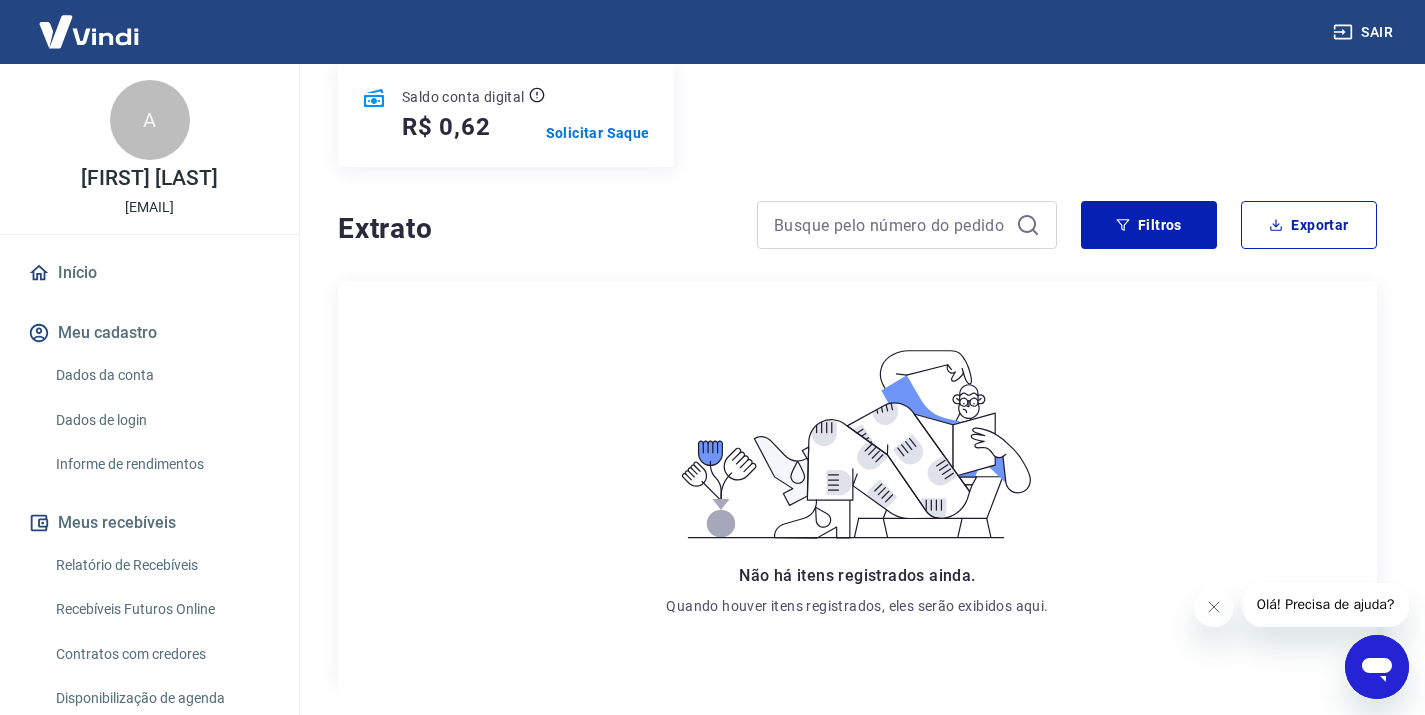 scroll, scrollTop: 176, scrollLeft: 0, axis: vertical 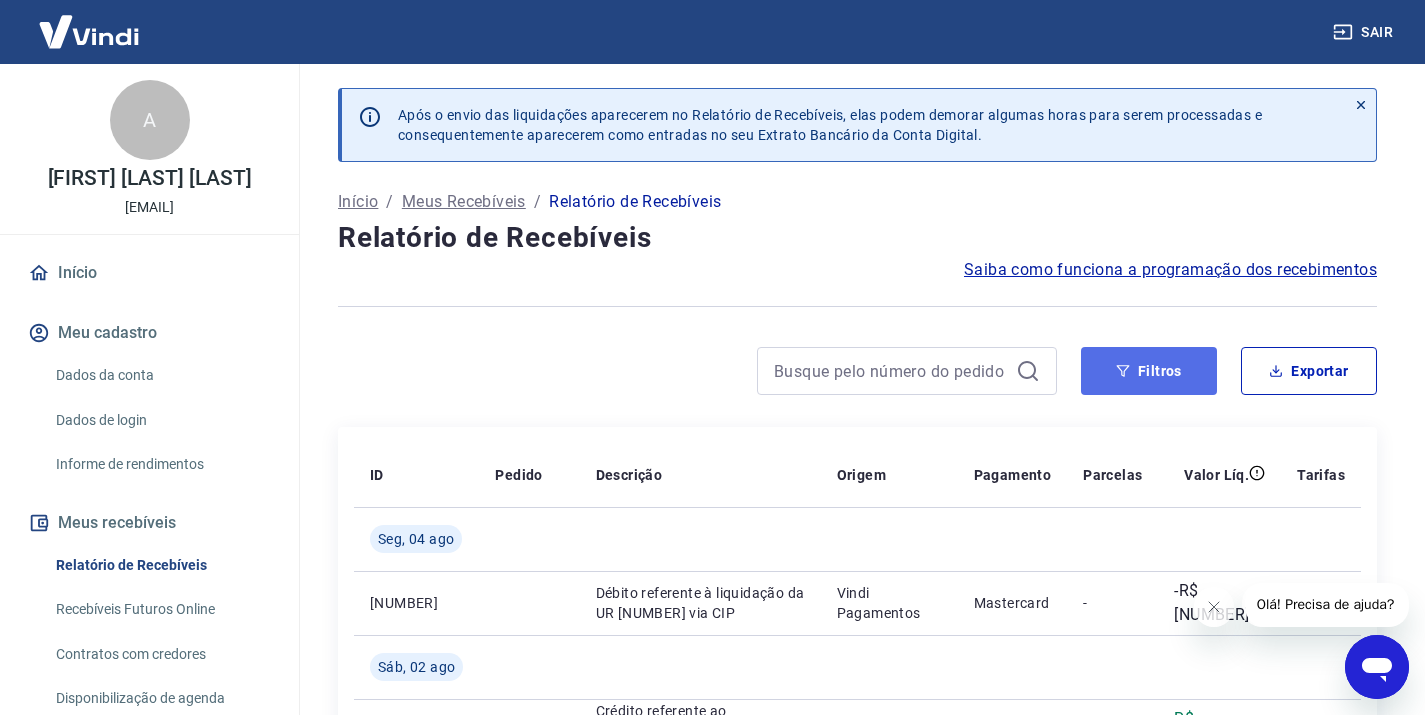 click on "Filtros" at bounding box center [1149, 371] 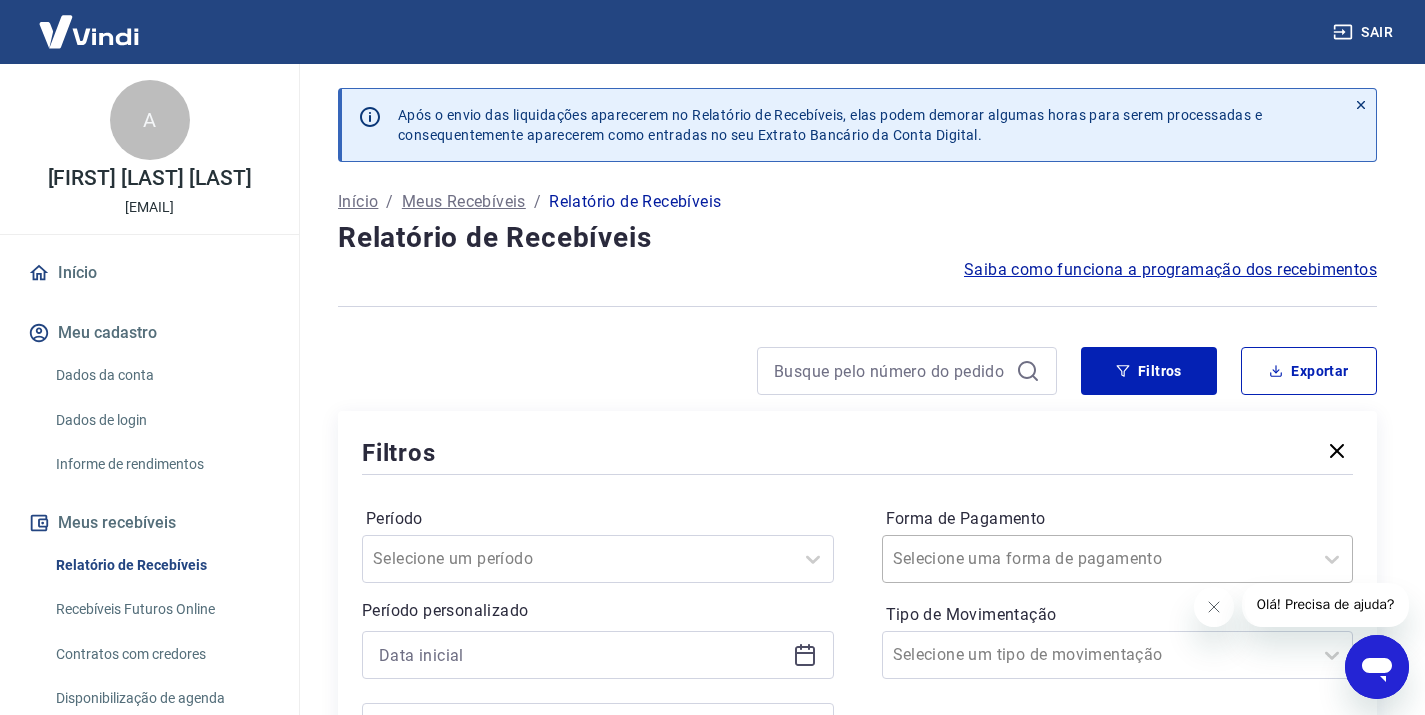 scroll, scrollTop: 116, scrollLeft: 0, axis: vertical 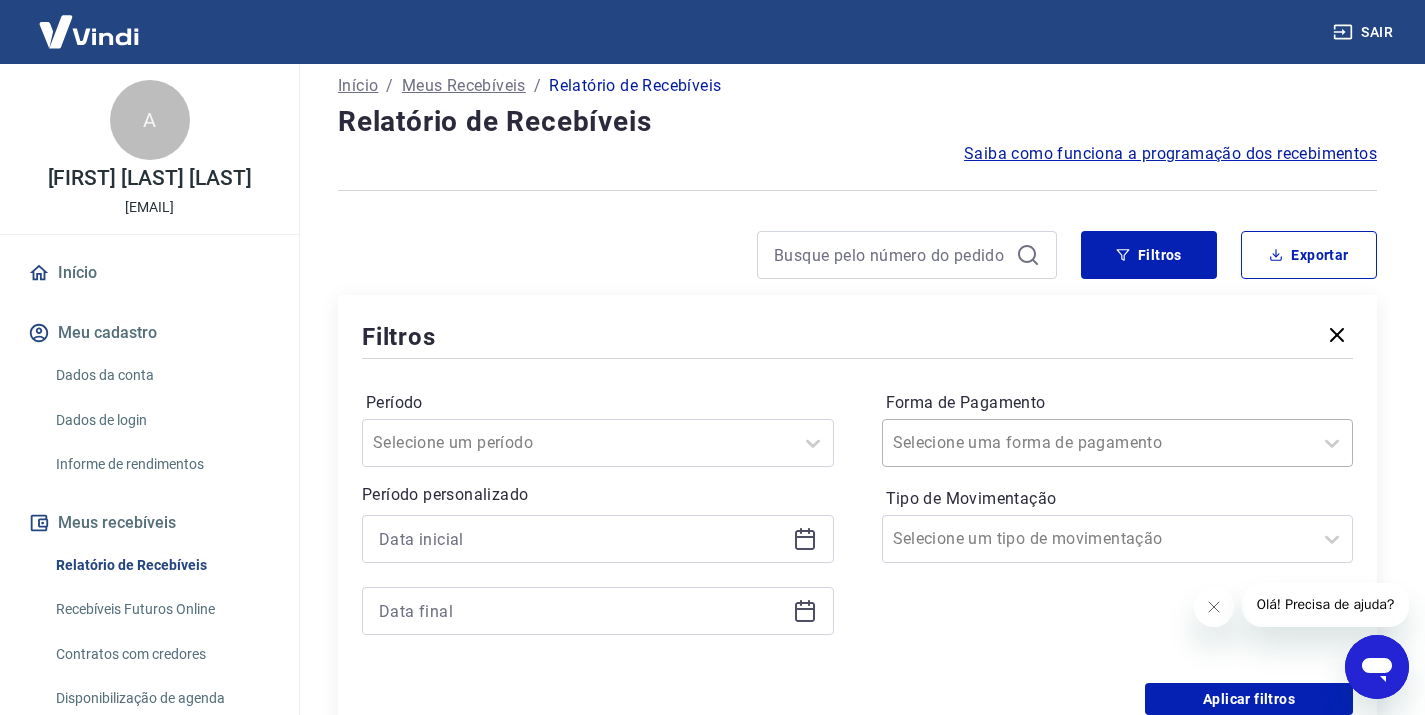 click on "Selecione uma forma de pagamento" at bounding box center (1118, 443) 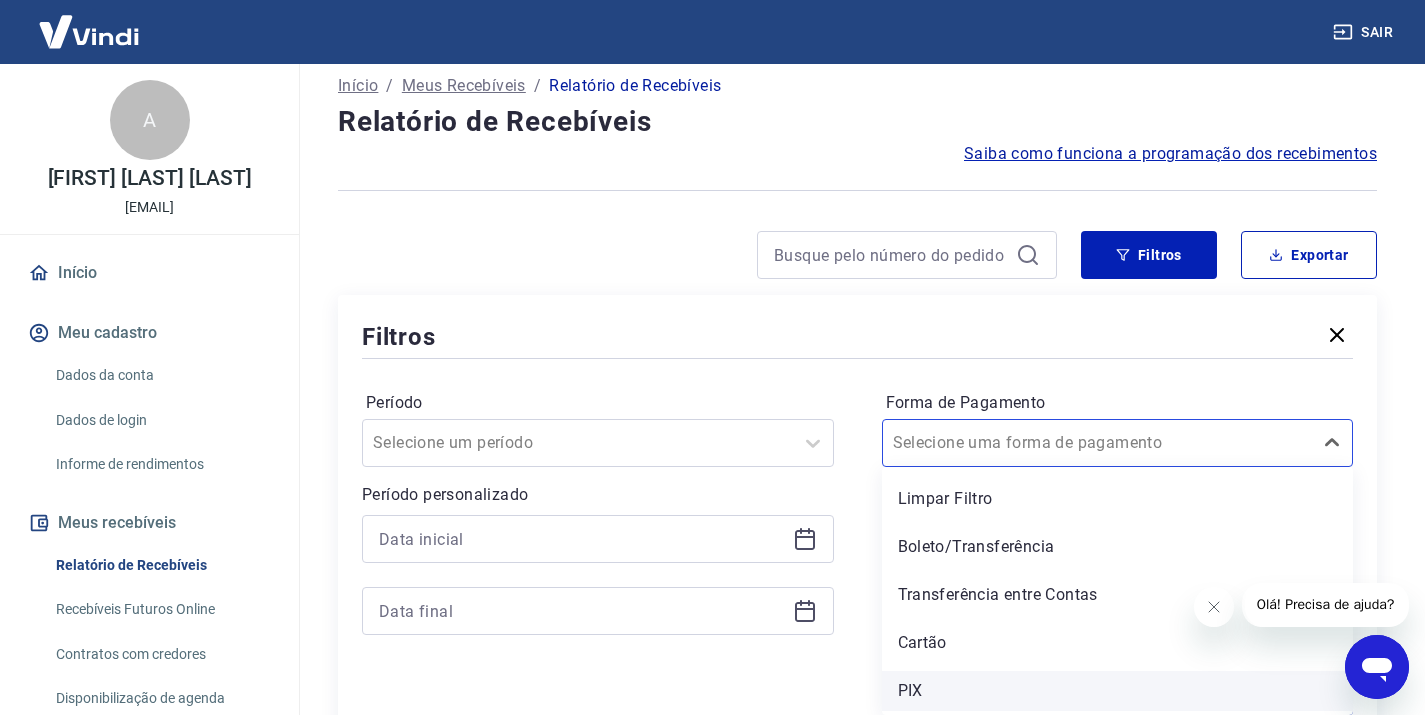 click on "PIX" at bounding box center (1118, 691) 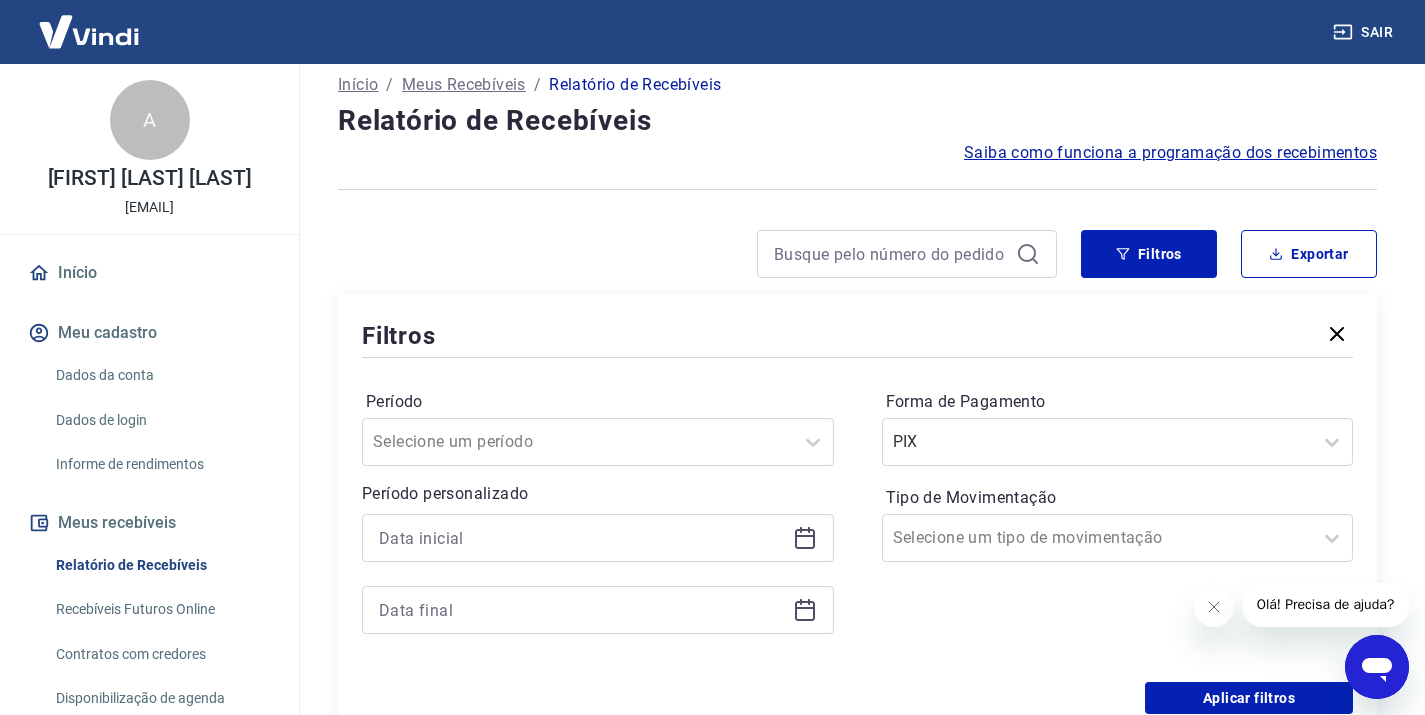 scroll, scrollTop: 180, scrollLeft: 0, axis: vertical 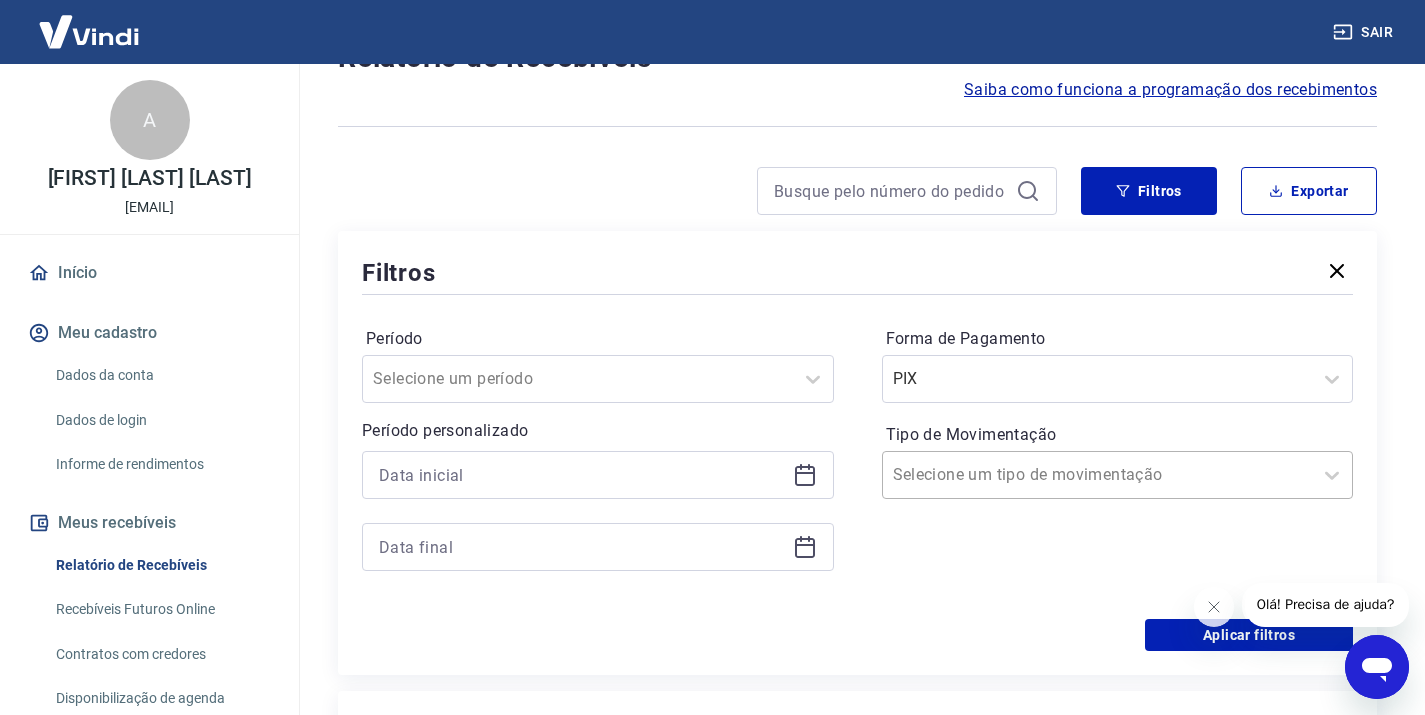 click on "Tipo de Movimentação" at bounding box center (994, 475) 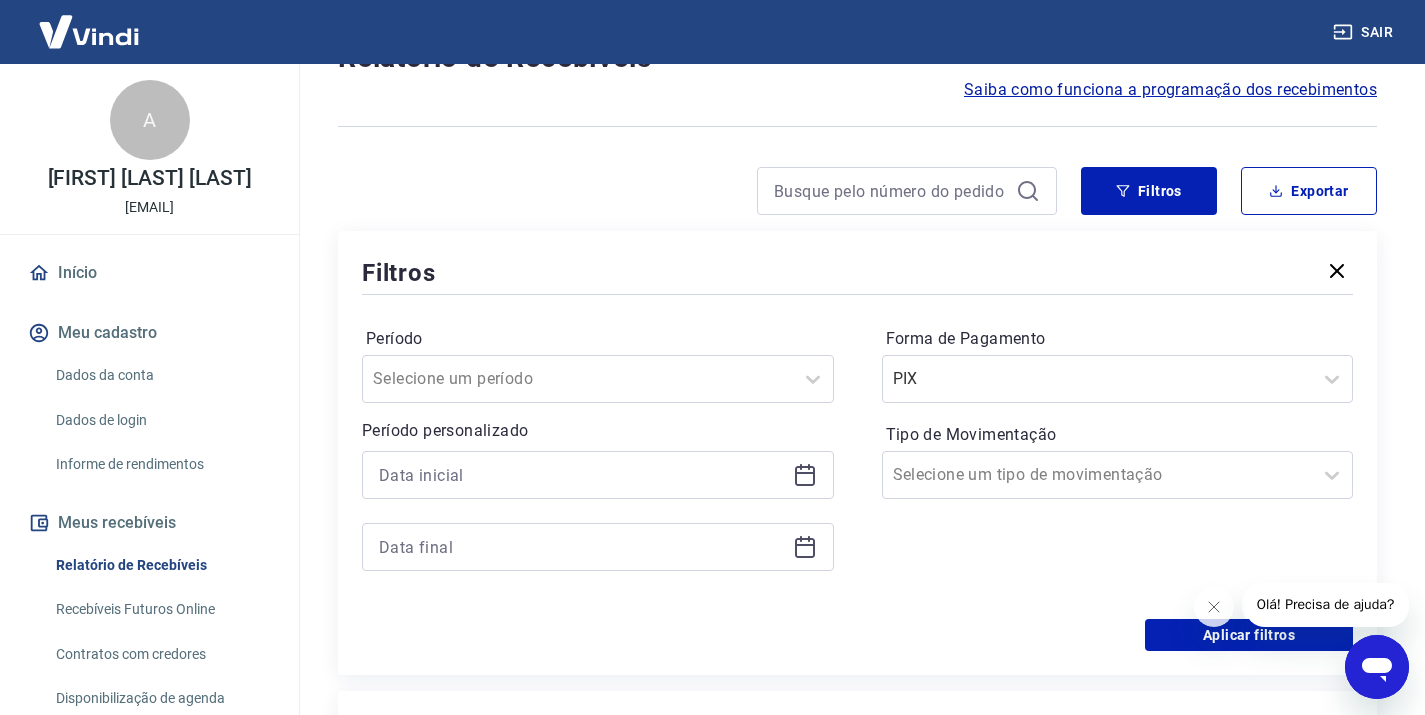 click on "Período Selecione um período Período personalizado Forma de Pagamento PIX Tipo de Movimentação Selecione um tipo de movimentação" at bounding box center (857, 459) 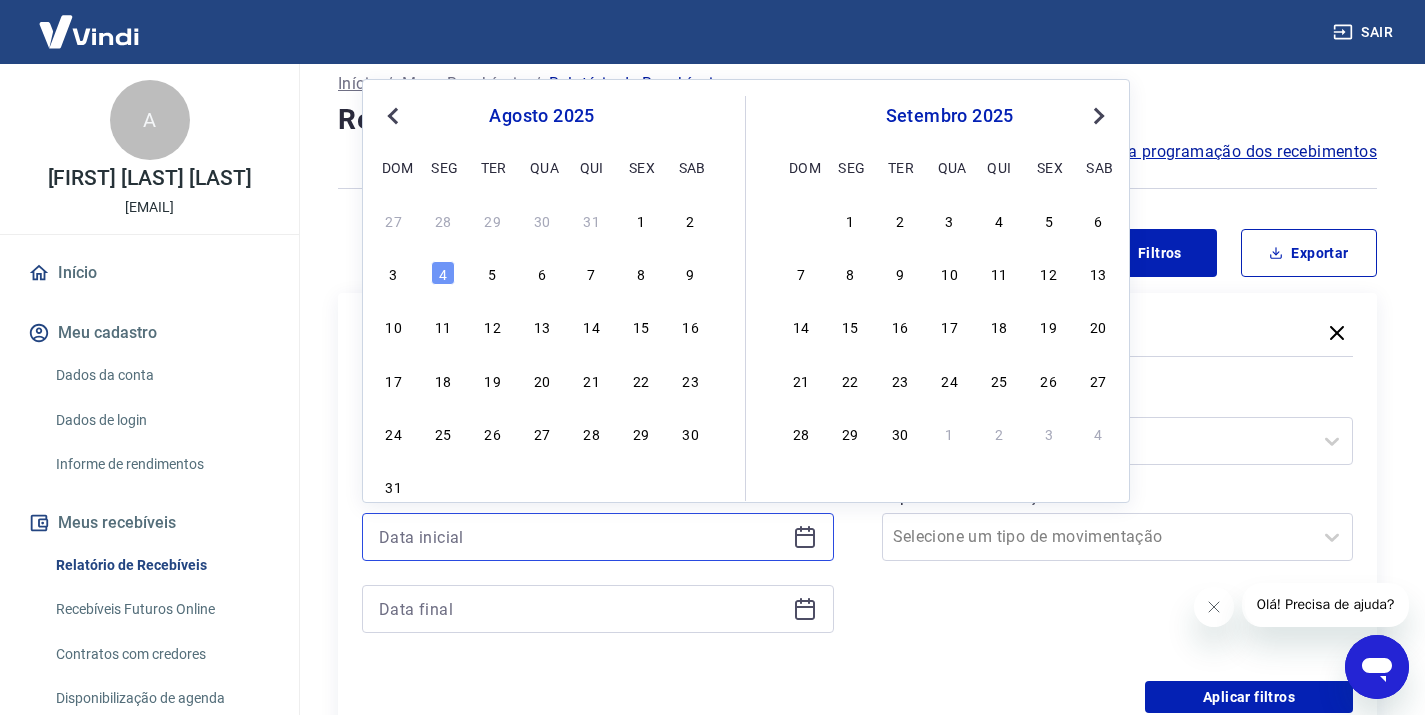 scroll, scrollTop: 110, scrollLeft: 0, axis: vertical 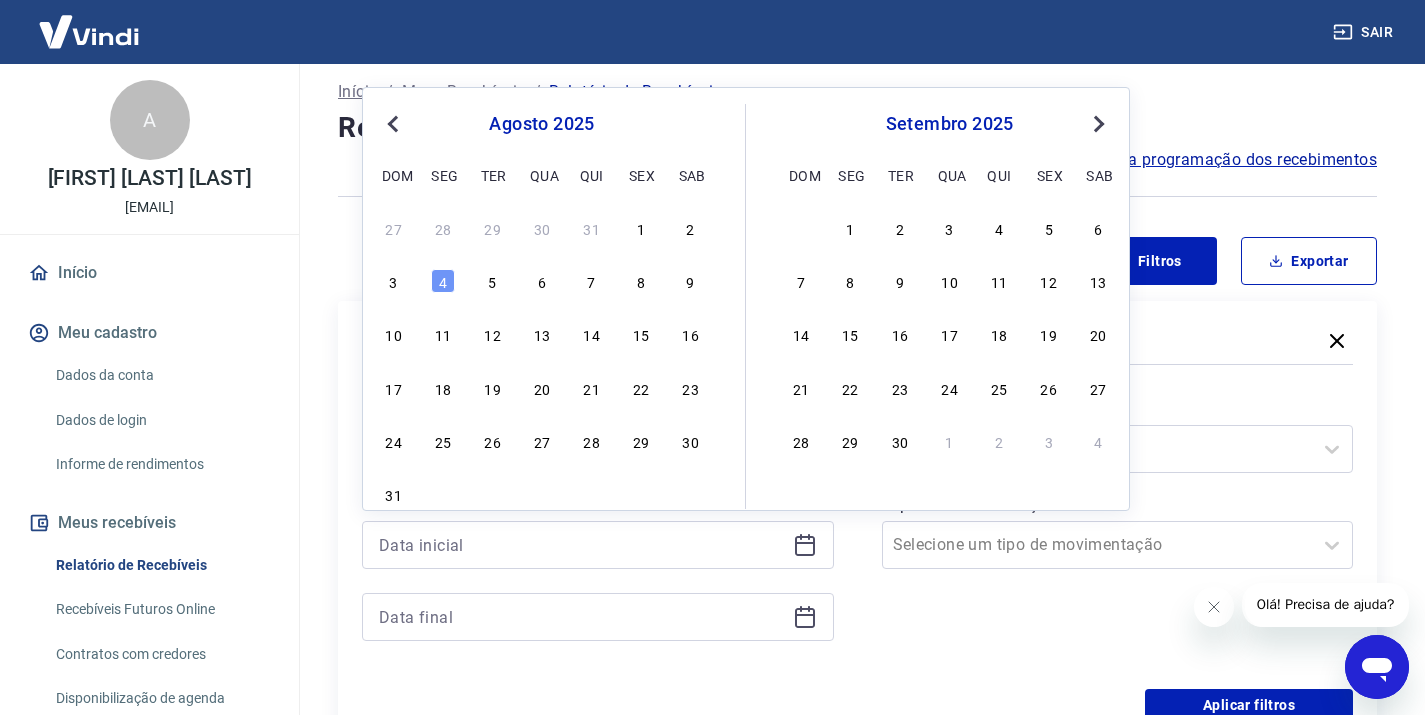 click on "Previous Month" at bounding box center [395, 123] 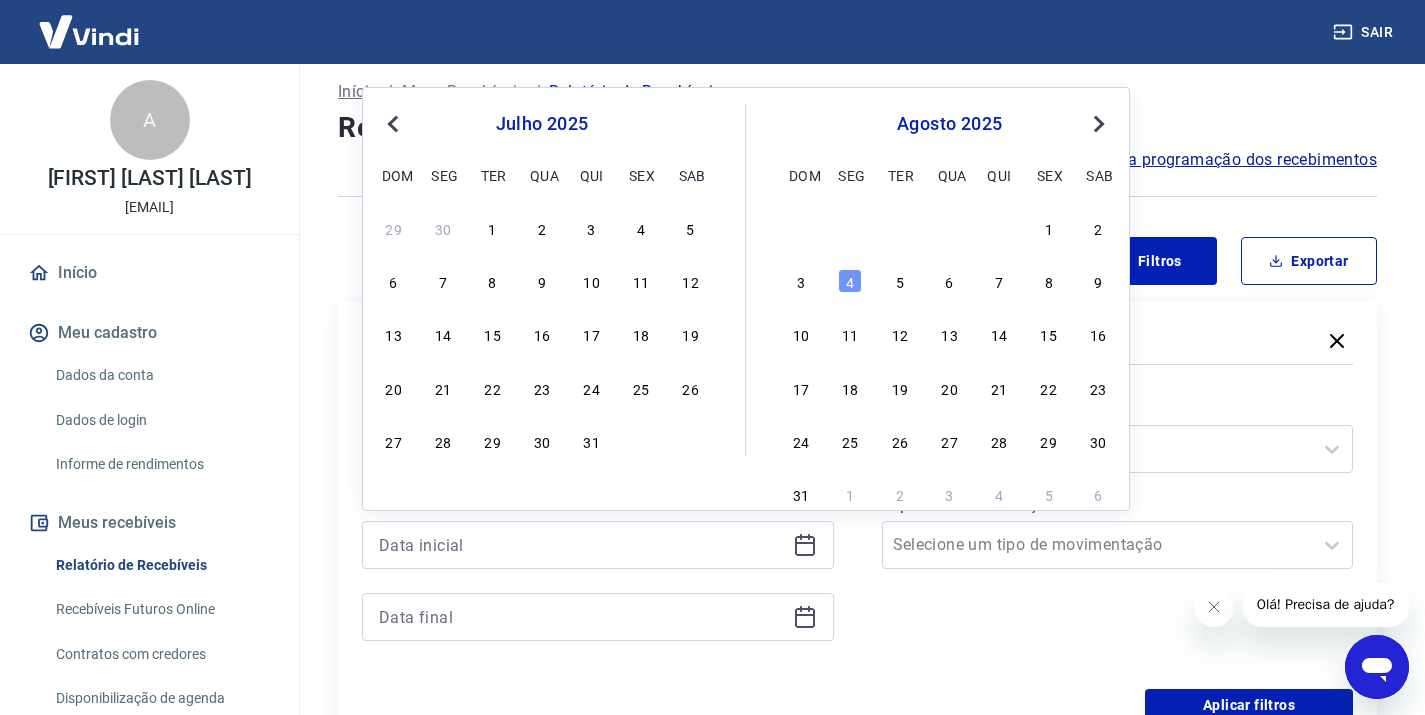 click on "Previous Month" at bounding box center (395, 123) 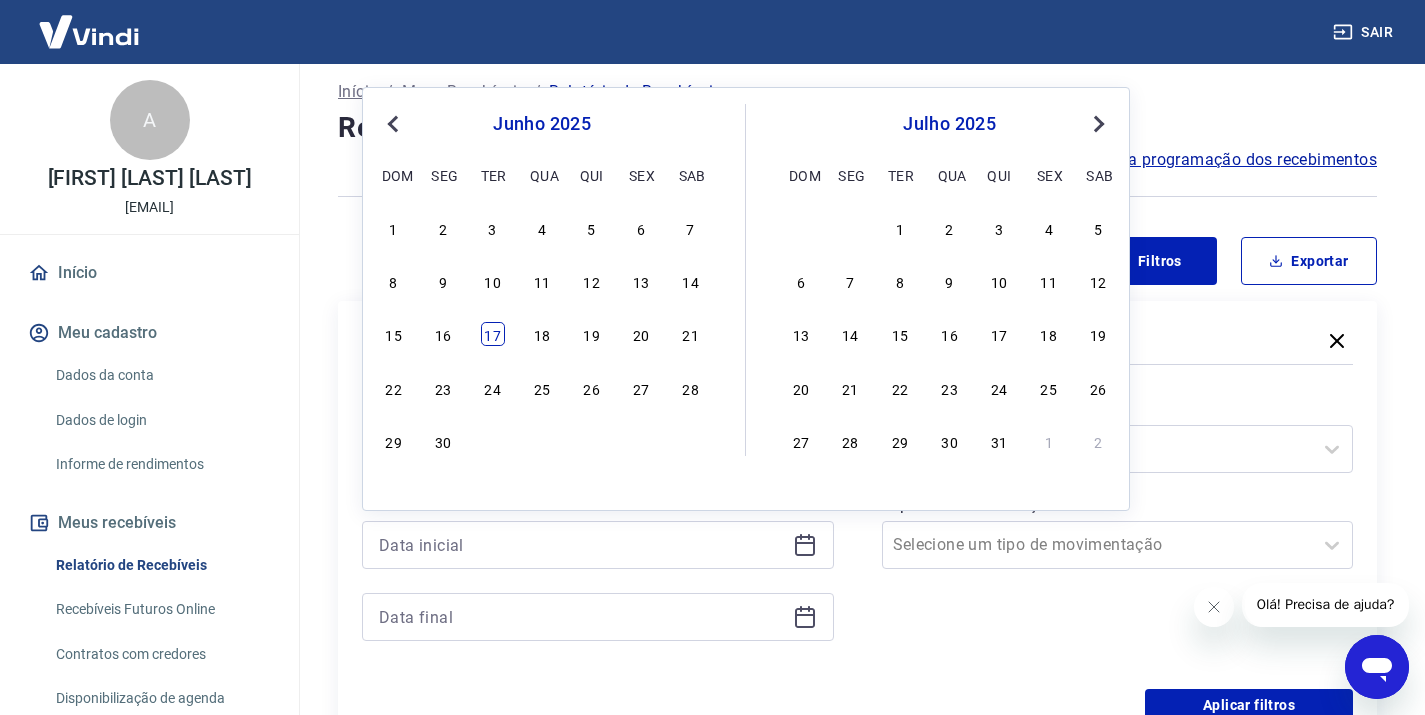 click on "17" at bounding box center [493, 334] 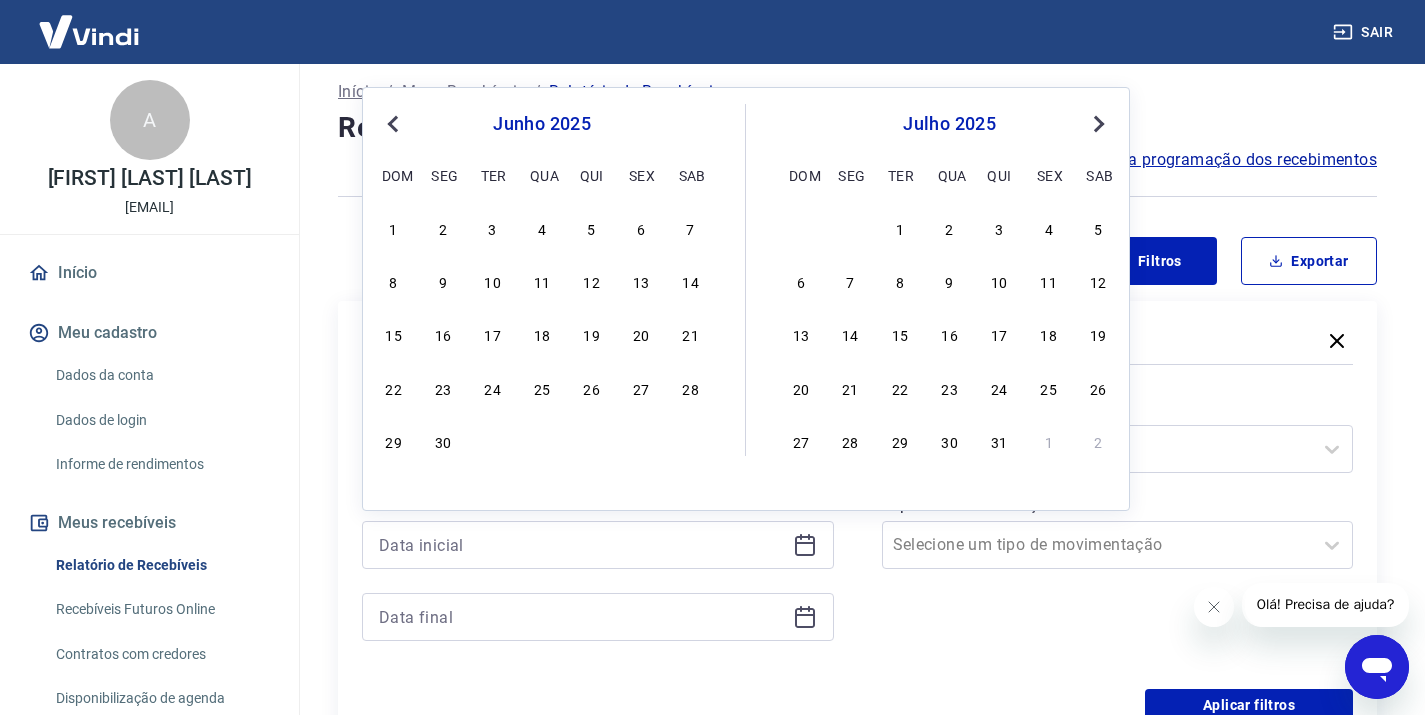 type on "[DATE]" 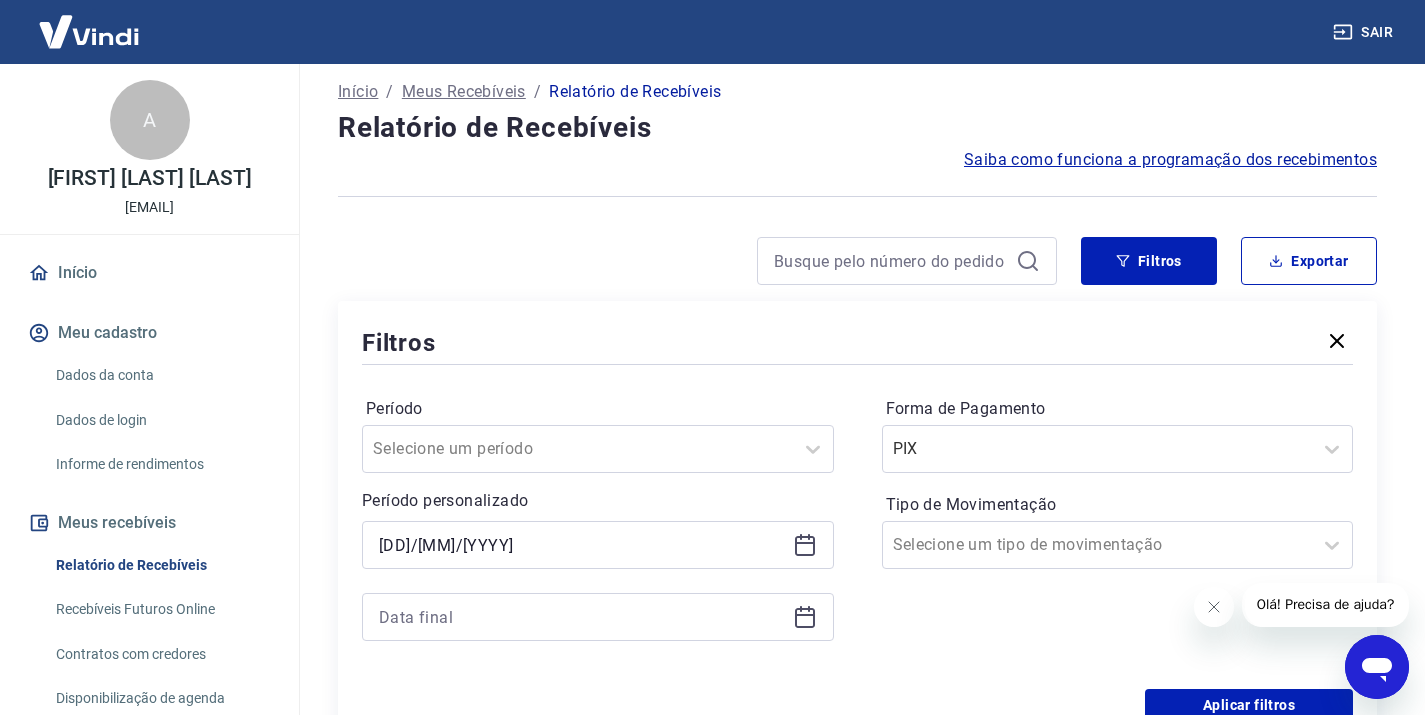 click 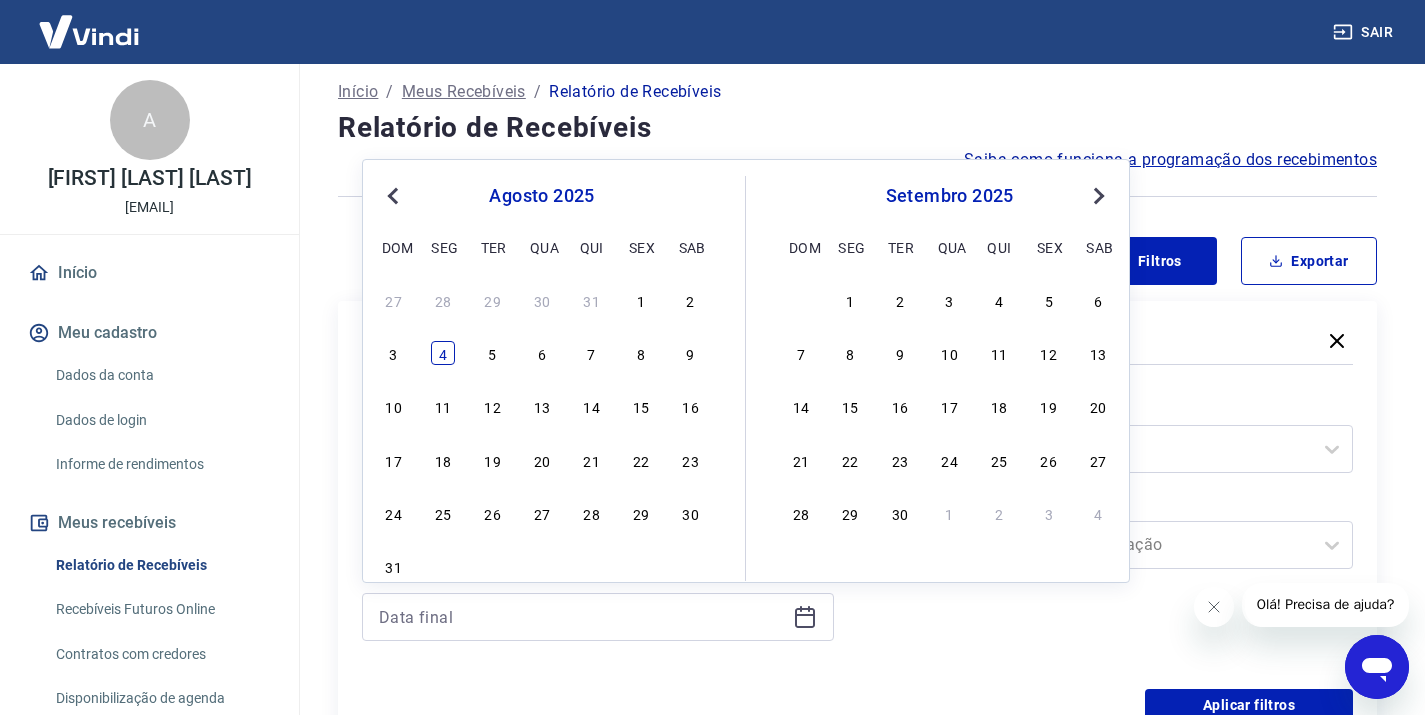 click on "4" at bounding box center (443, 353) 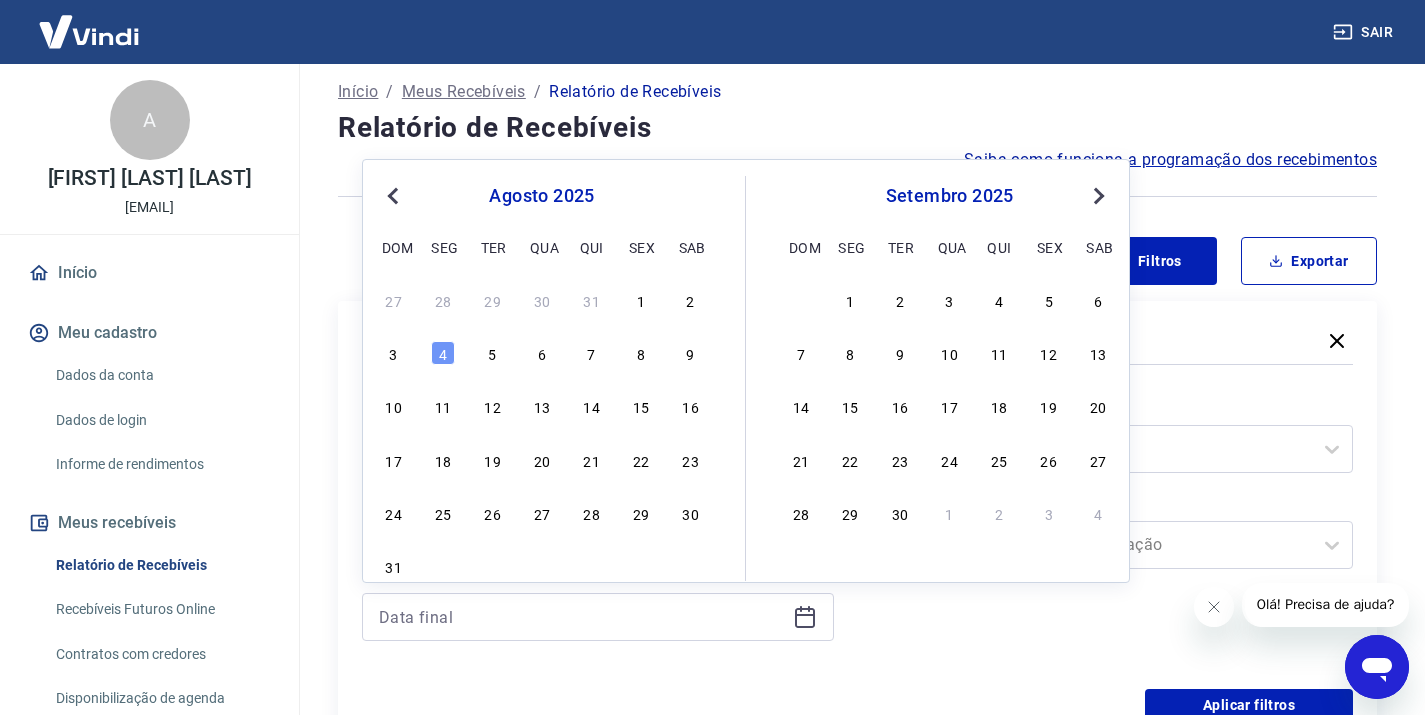 type on "04/08/2025" 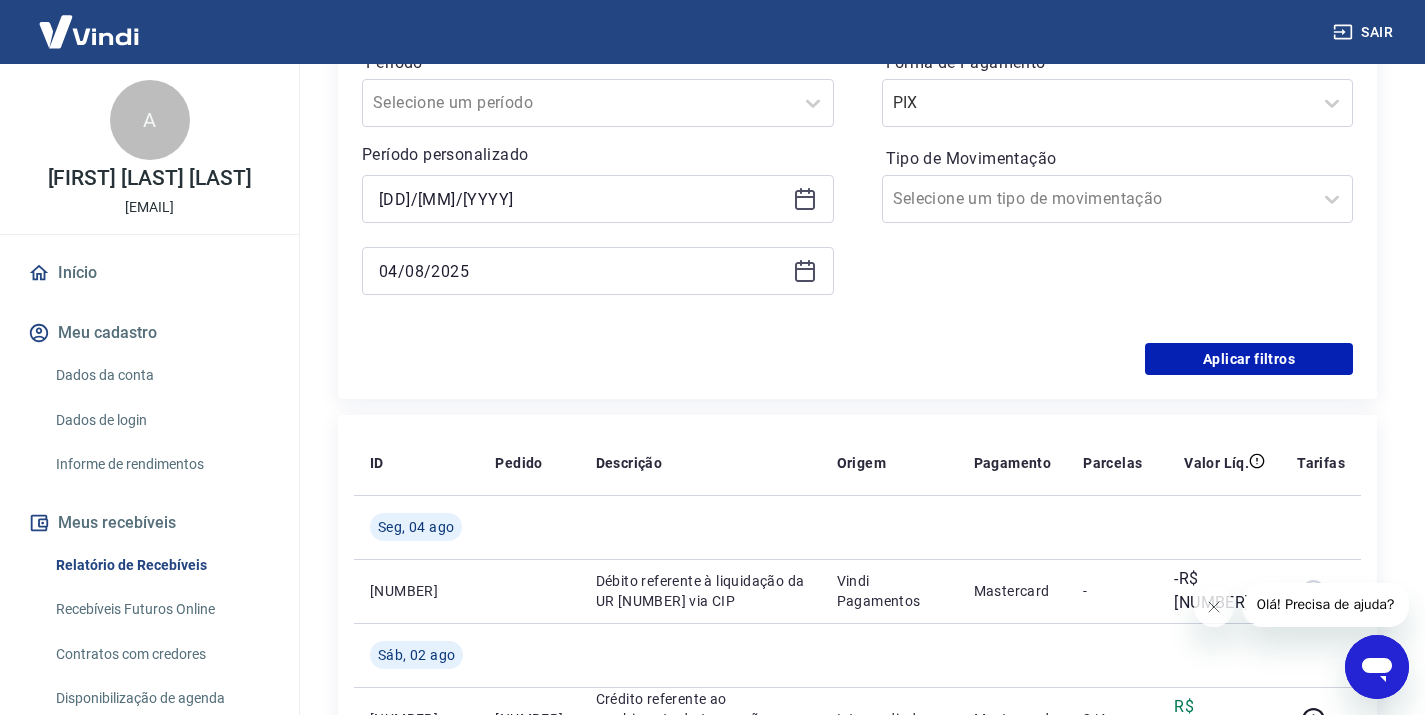 scroll, scrollTop: 464, scrollLeft: 0, axis: vertical 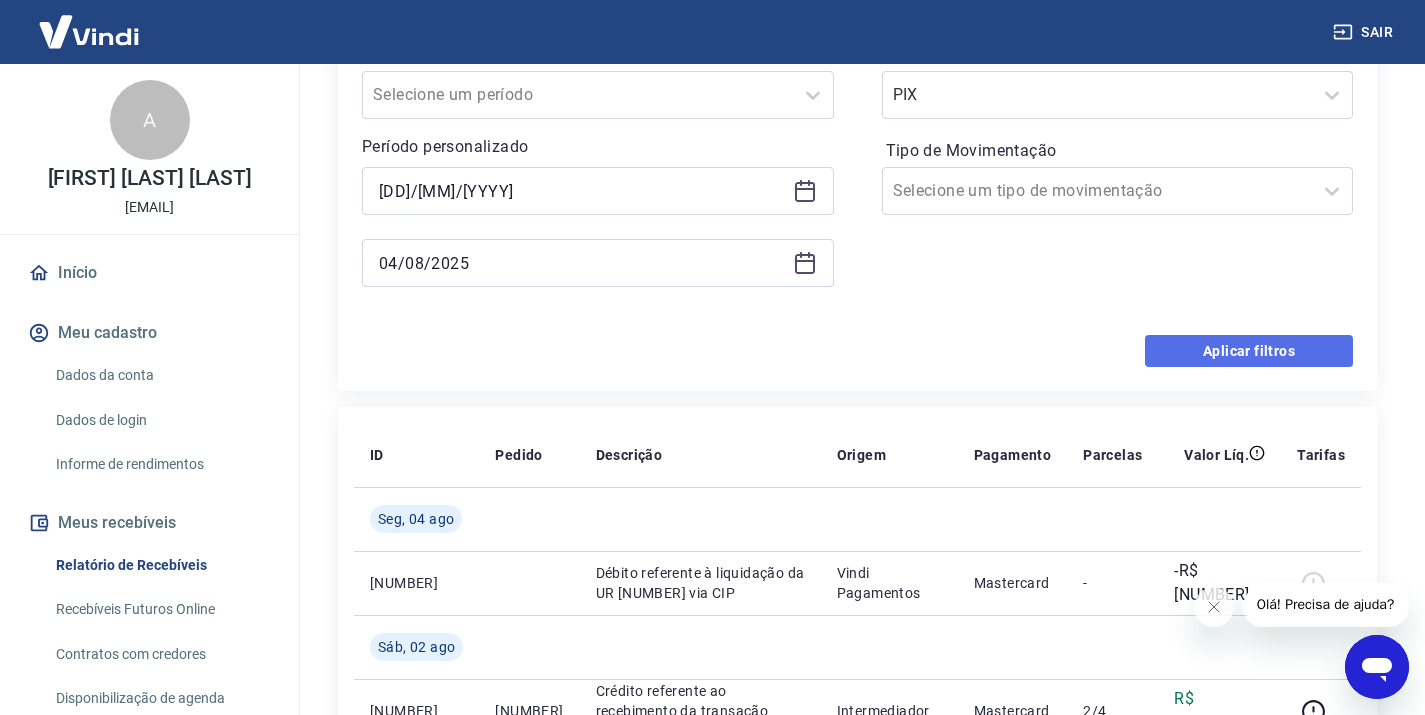 click on "Aplicar filtros" at bounding box center (1249, 351) 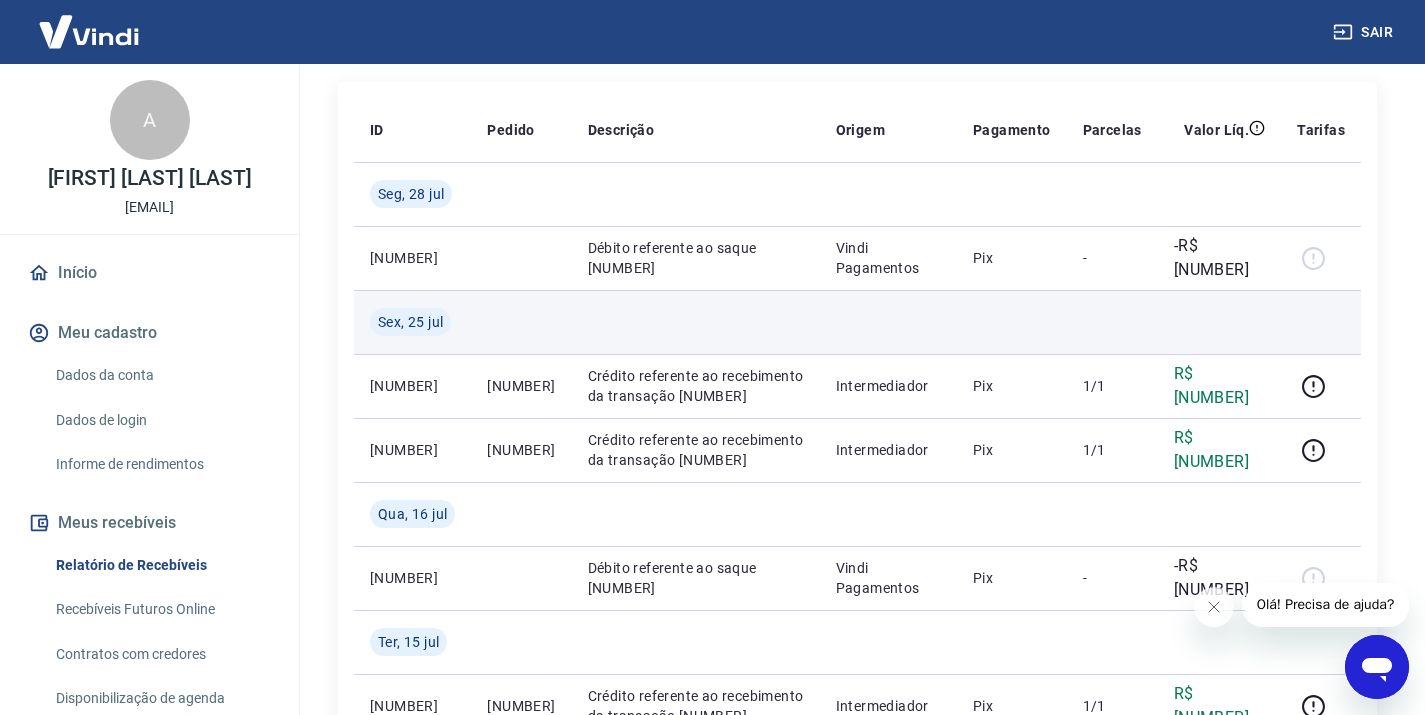 scroll, scrollTop: 255, scrollLeft: 0, axis: vertical 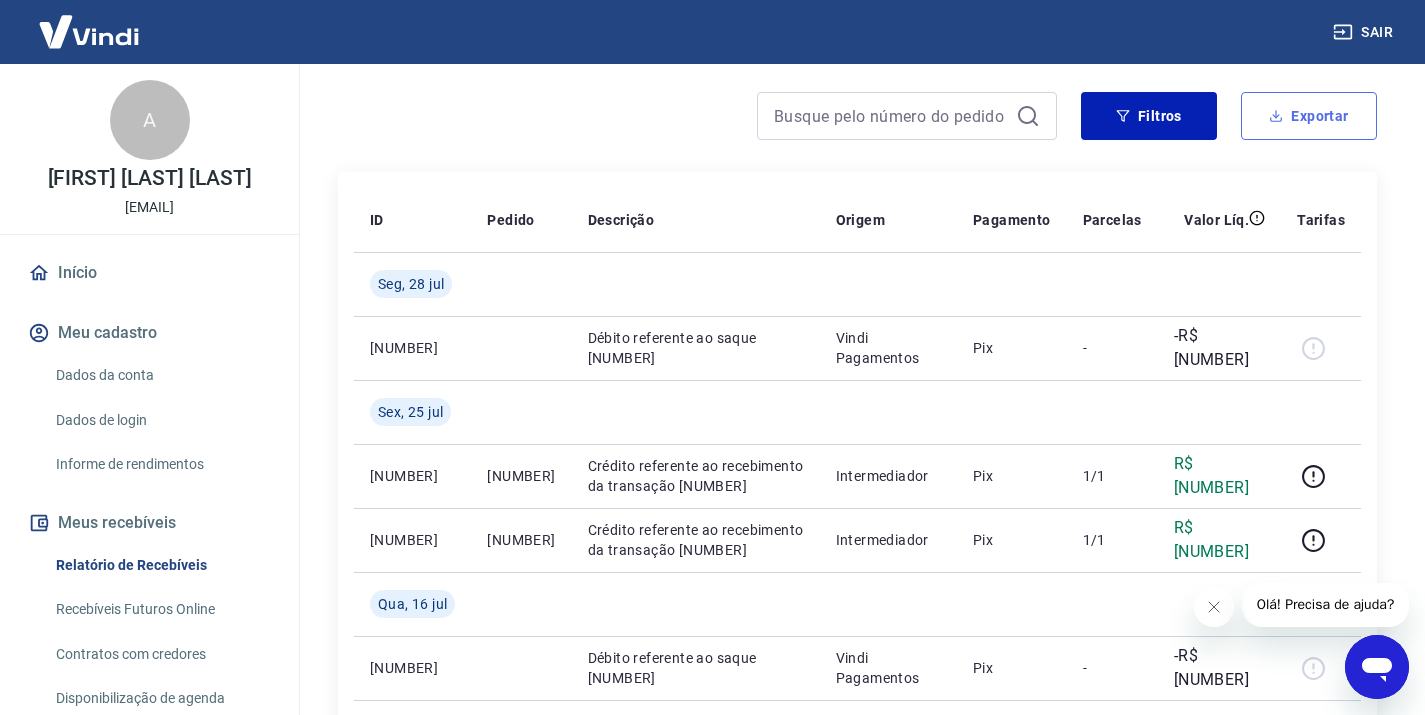 click on "Exportar" at bounding box center [1309, 116] 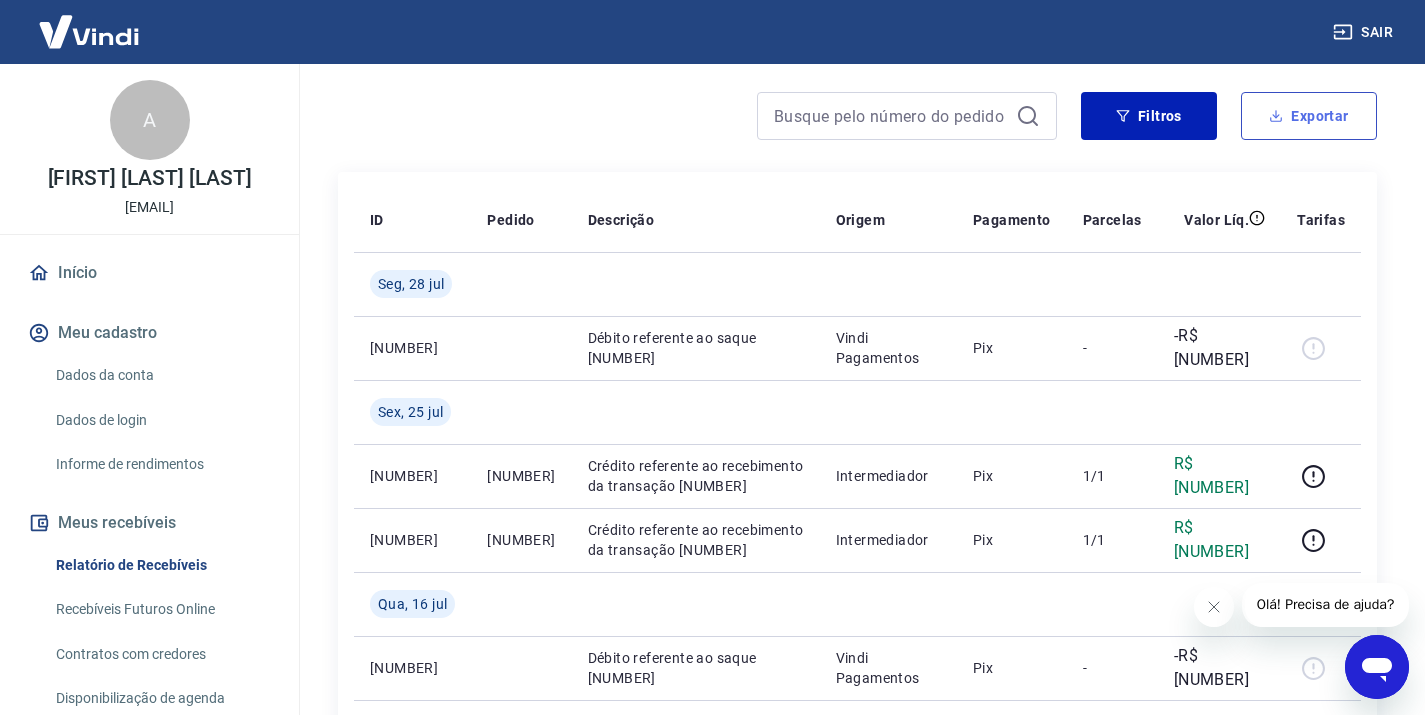 type on "[DATE]" 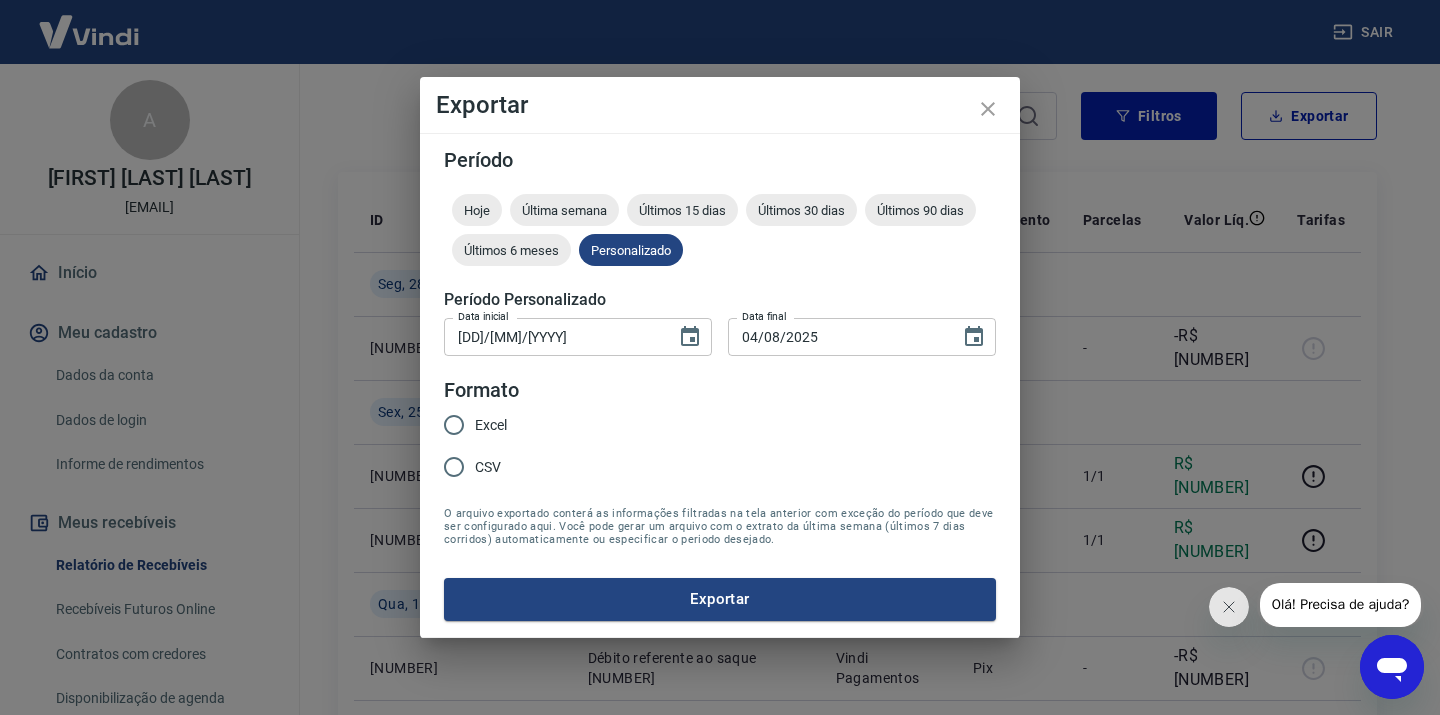 click on "Excel" at bounding box center [454, 425] 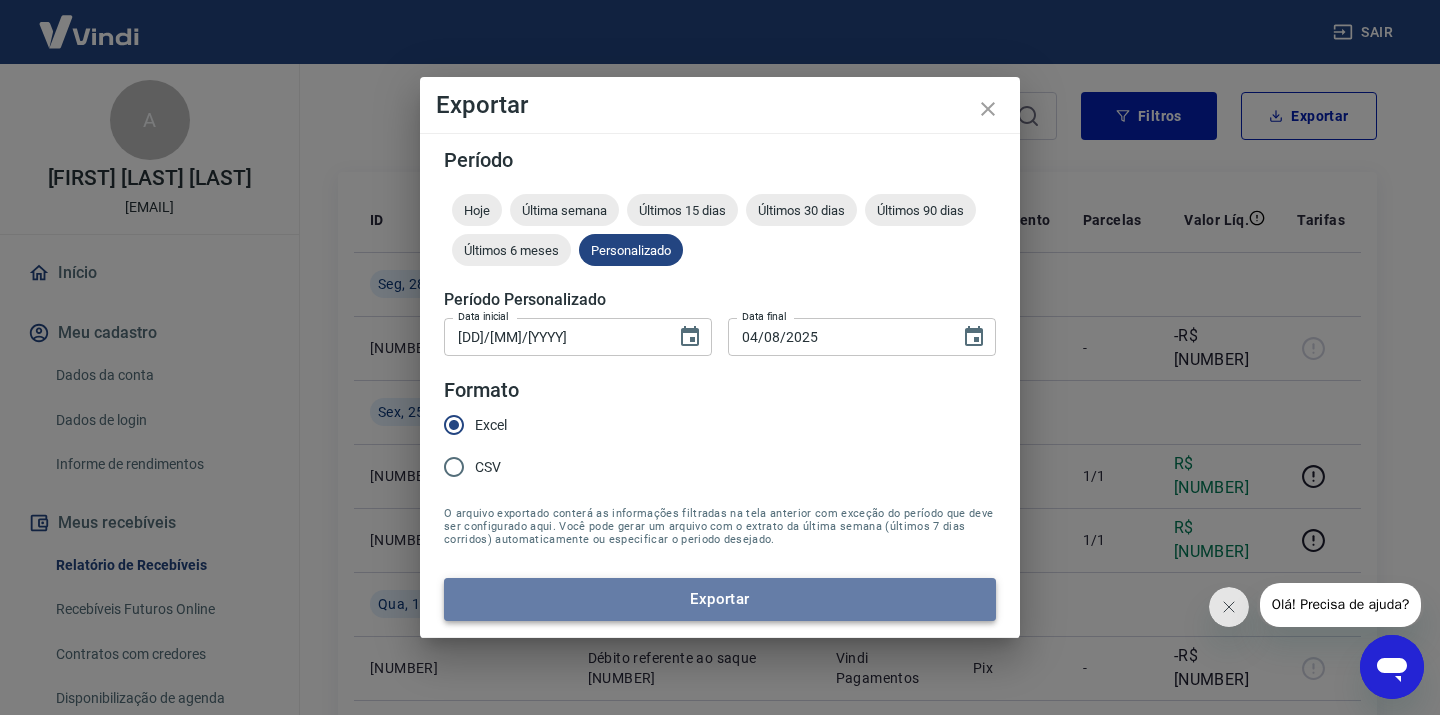 click on "Exportar" at bounding box center (720, 599) 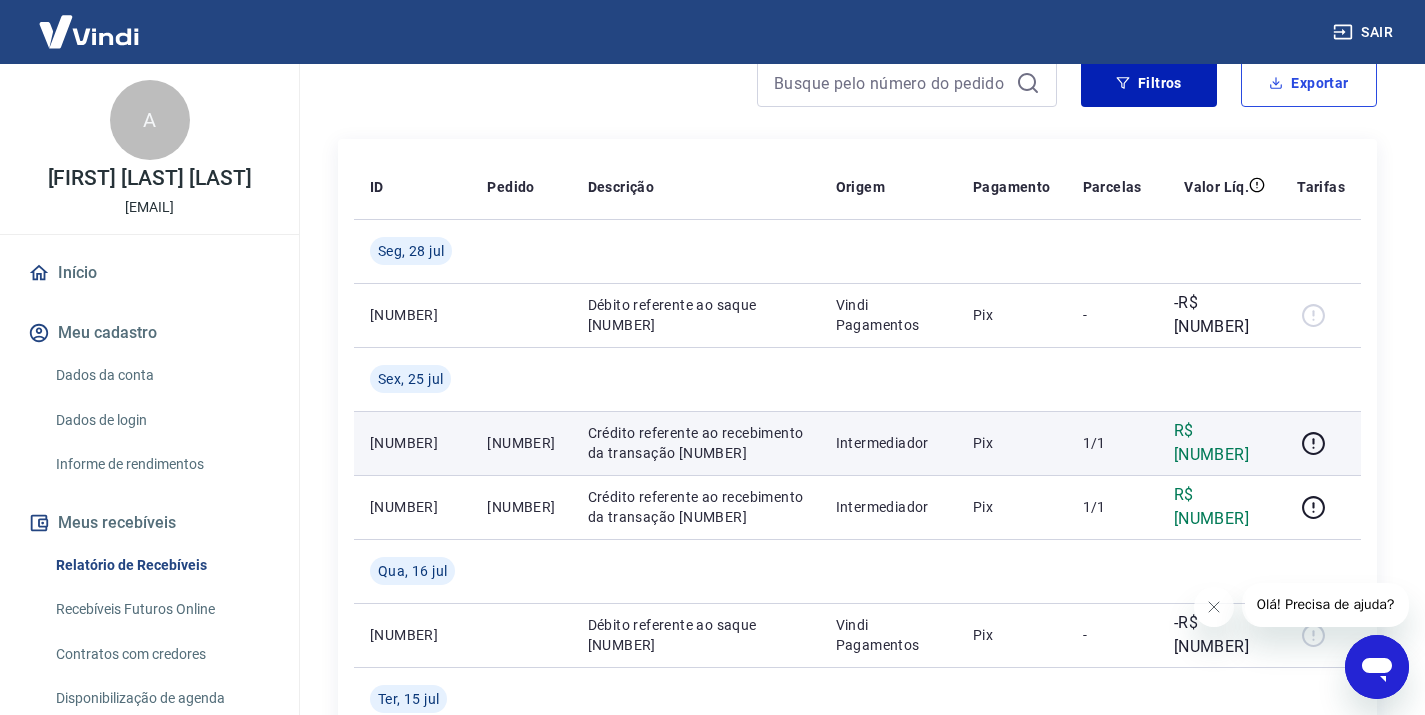 scroll, scrollTop: 403, scrollLeft: 0, axis: vertical 